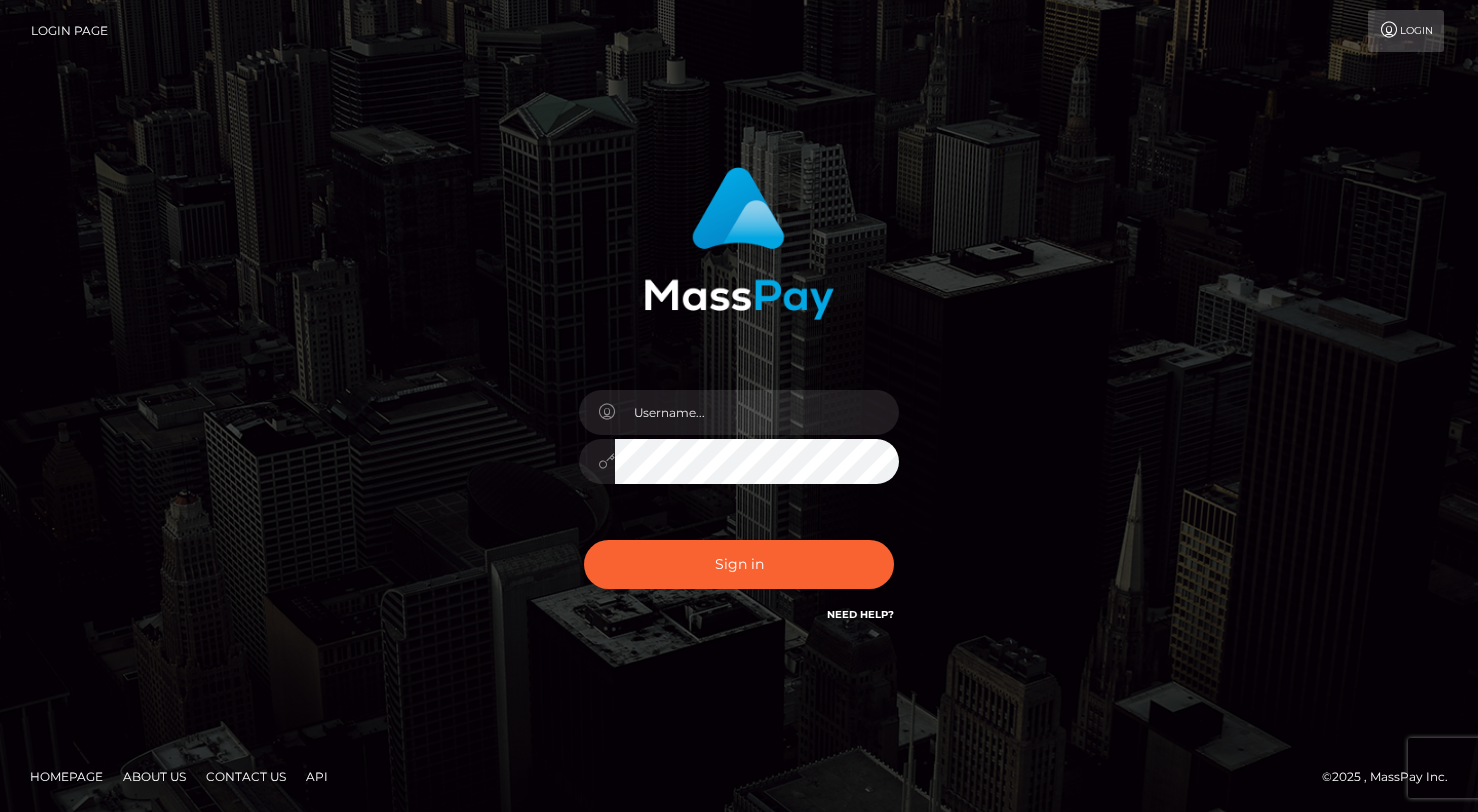 scroll, scrollTop: 0, scrollLeft: 0, axis: both 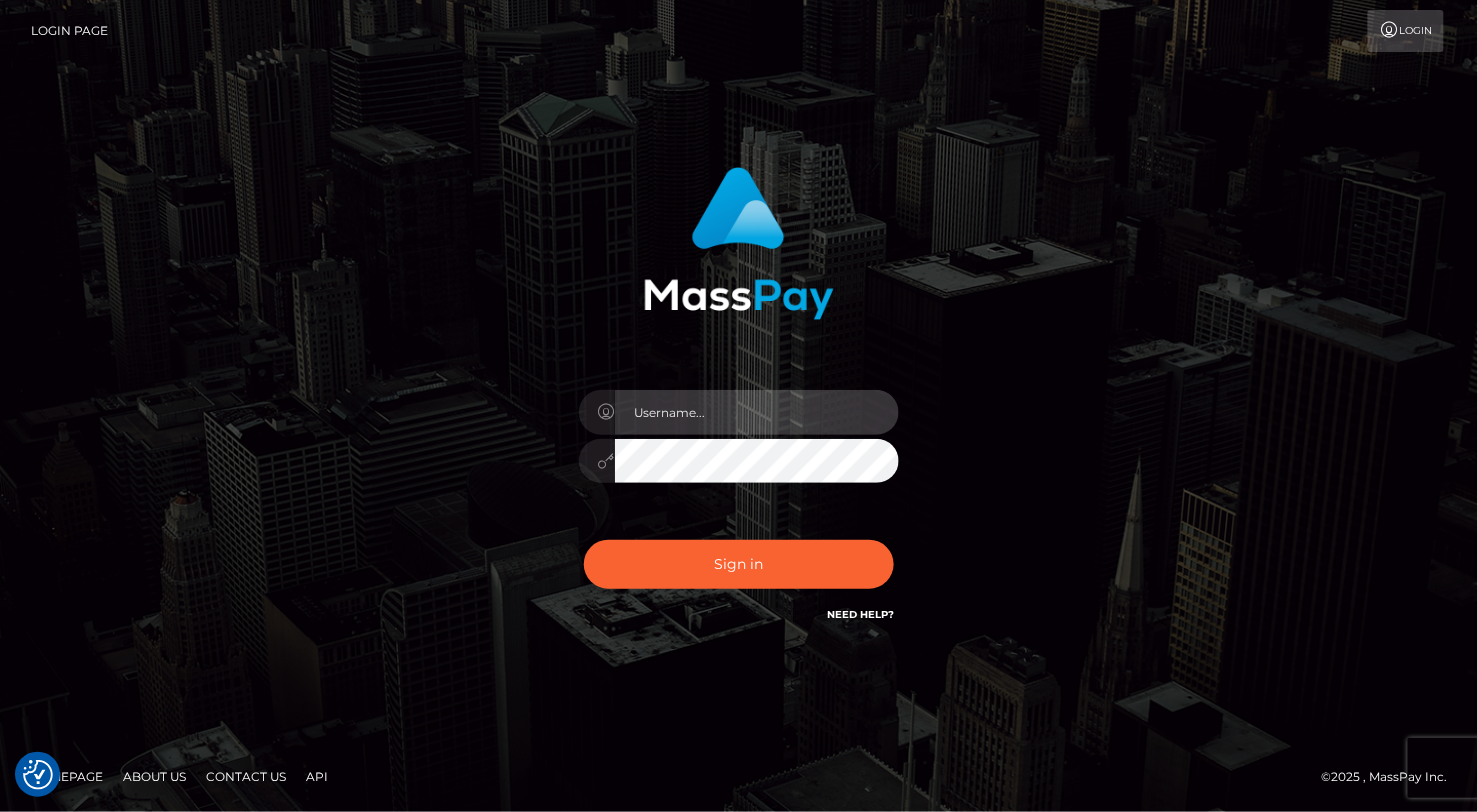 click at bounding box center (757, 412) 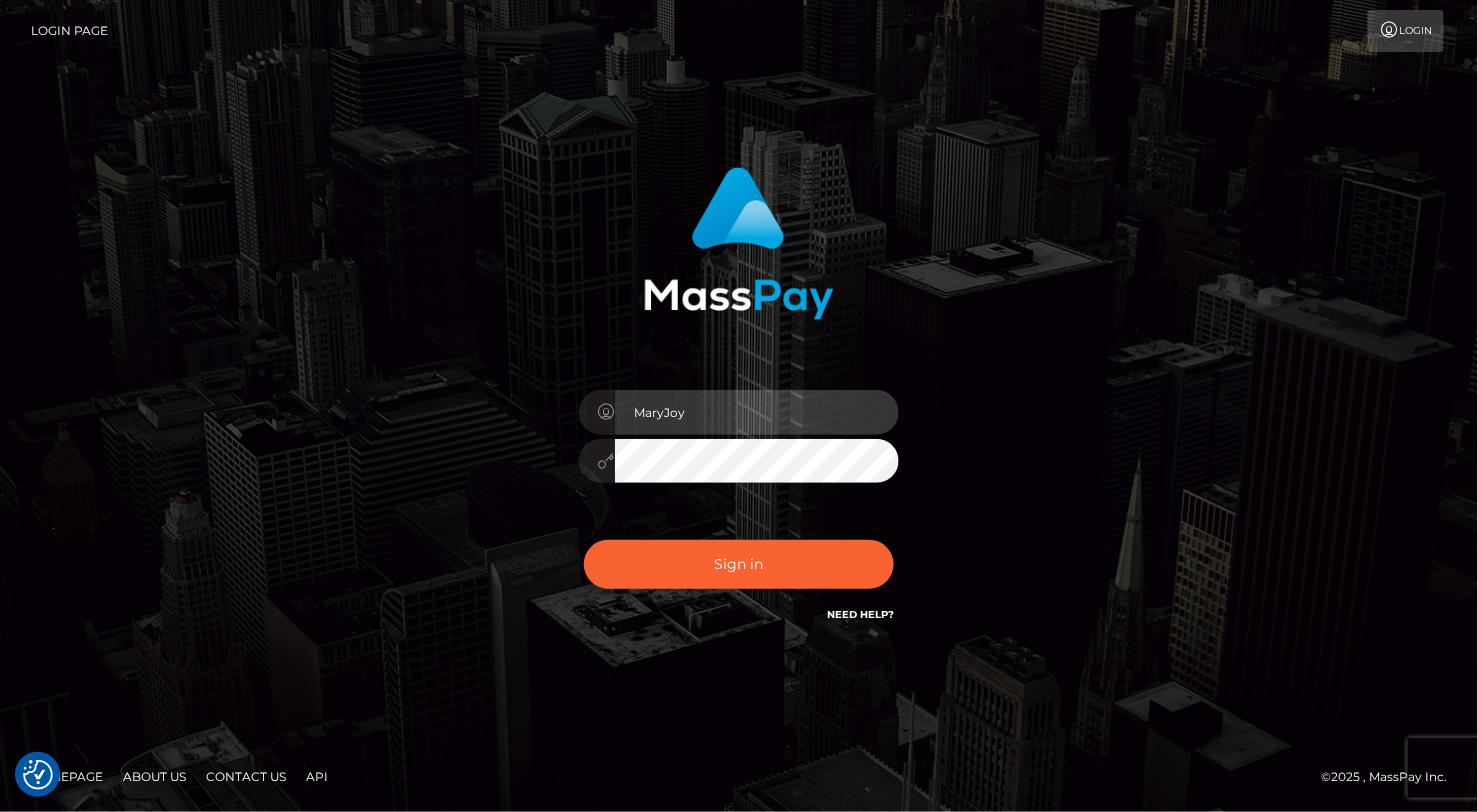type on "MaryJoy" 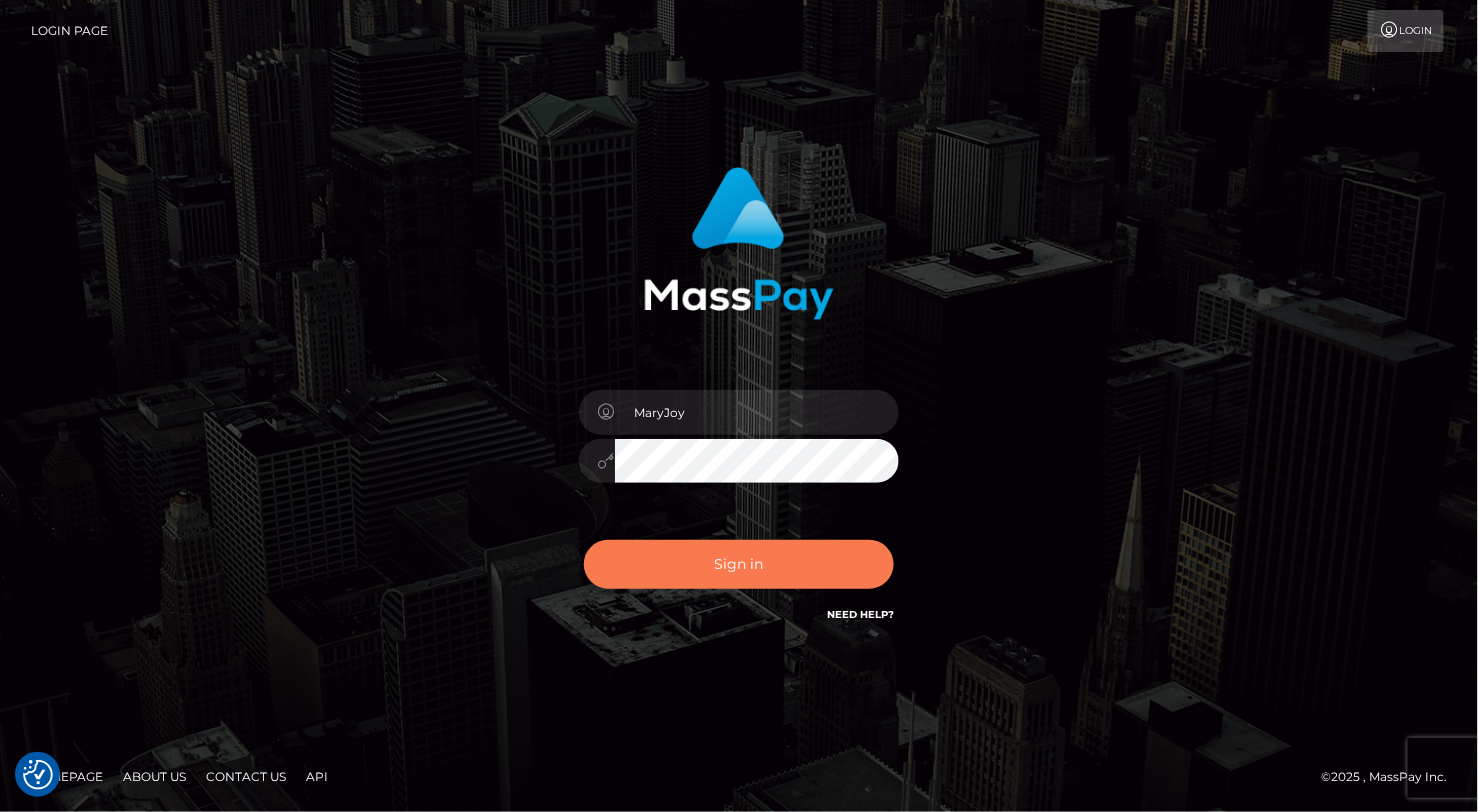 drag, startPoint x: 738, startPoint y: 545, endPoint x: 736, endPoint y: 557, distance: 12.165525 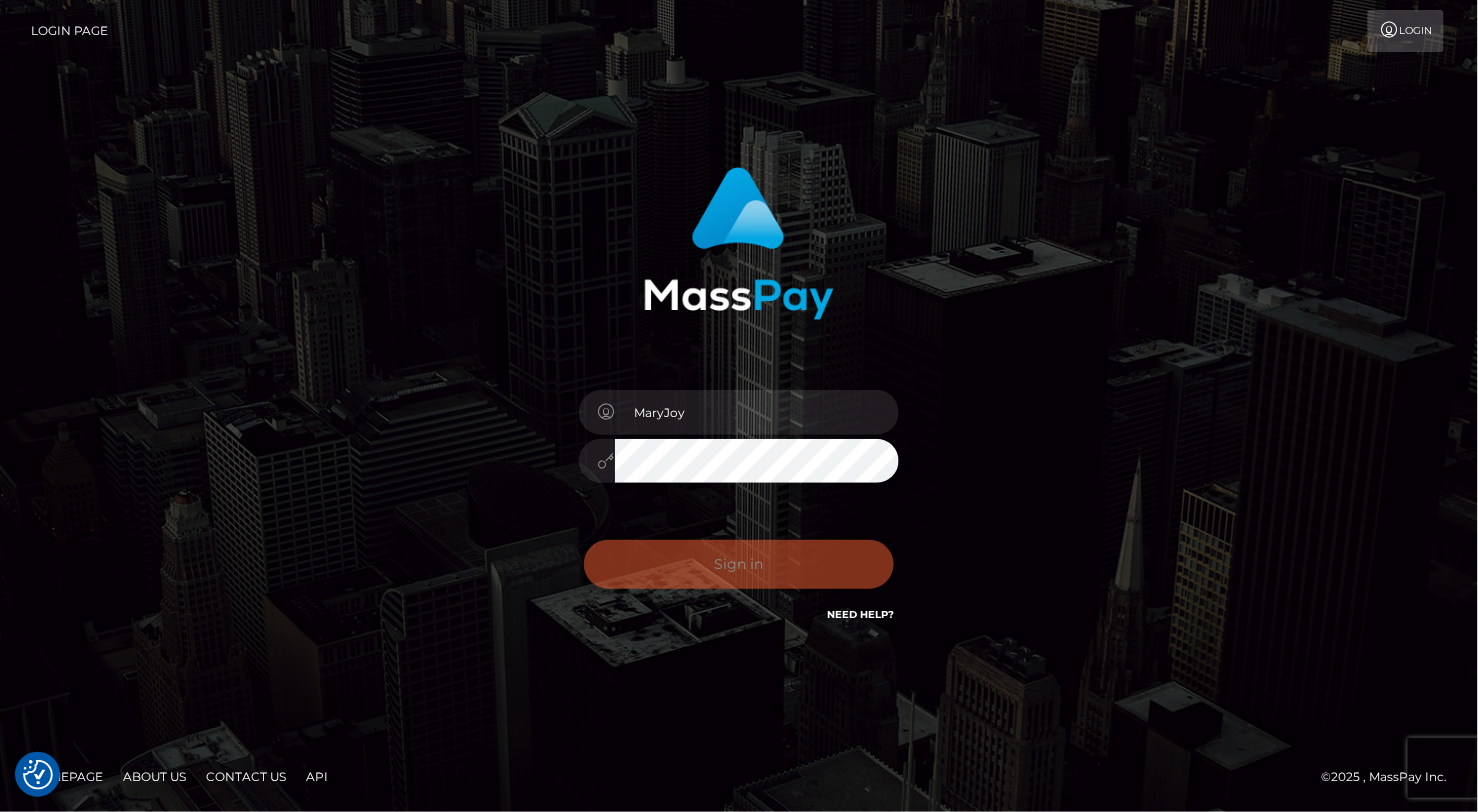 click on "Sign in
Need
Help?" at bounding box center (739, 572) 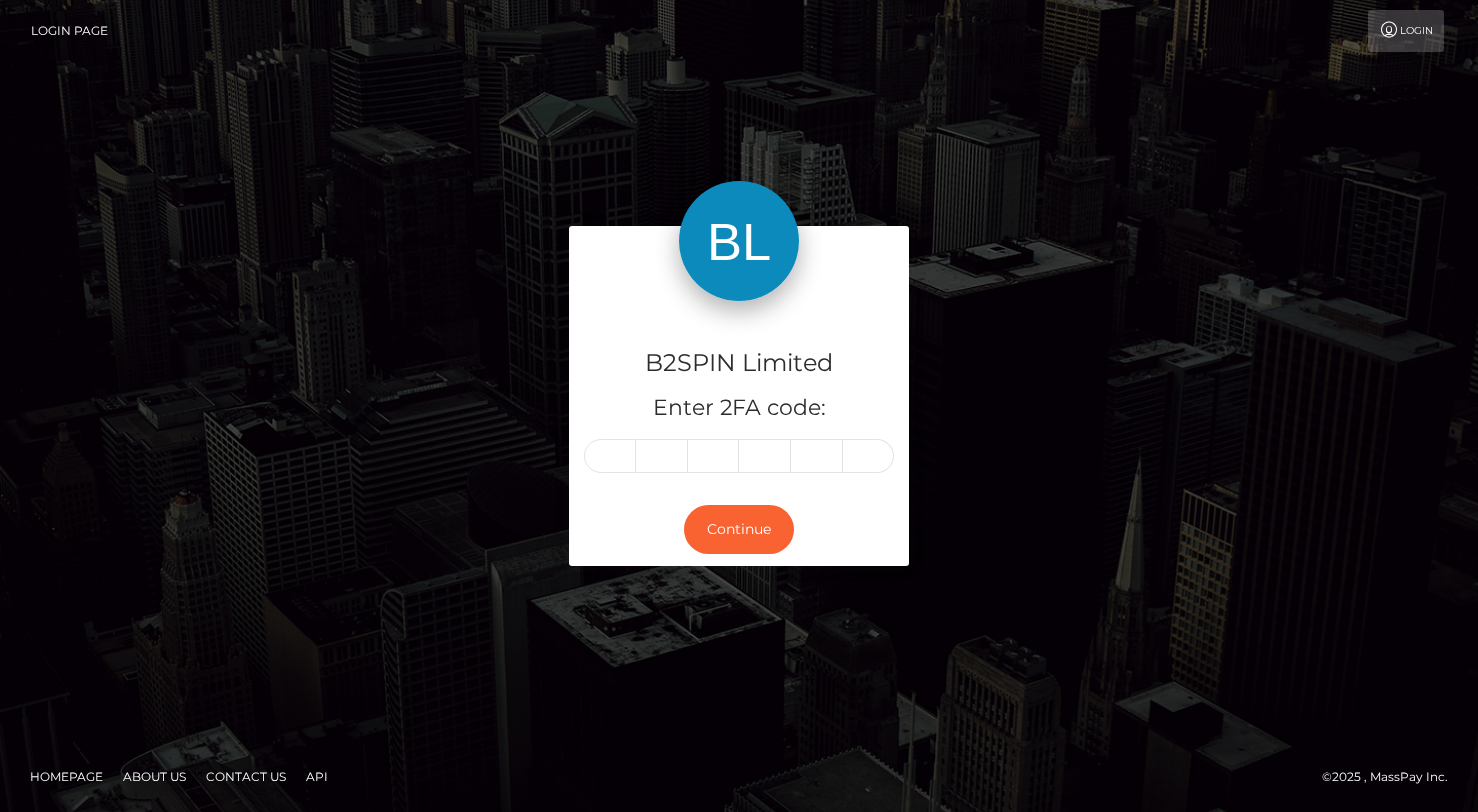 scroll, scrollTop: 0, scrollLeft: 0, axis: both 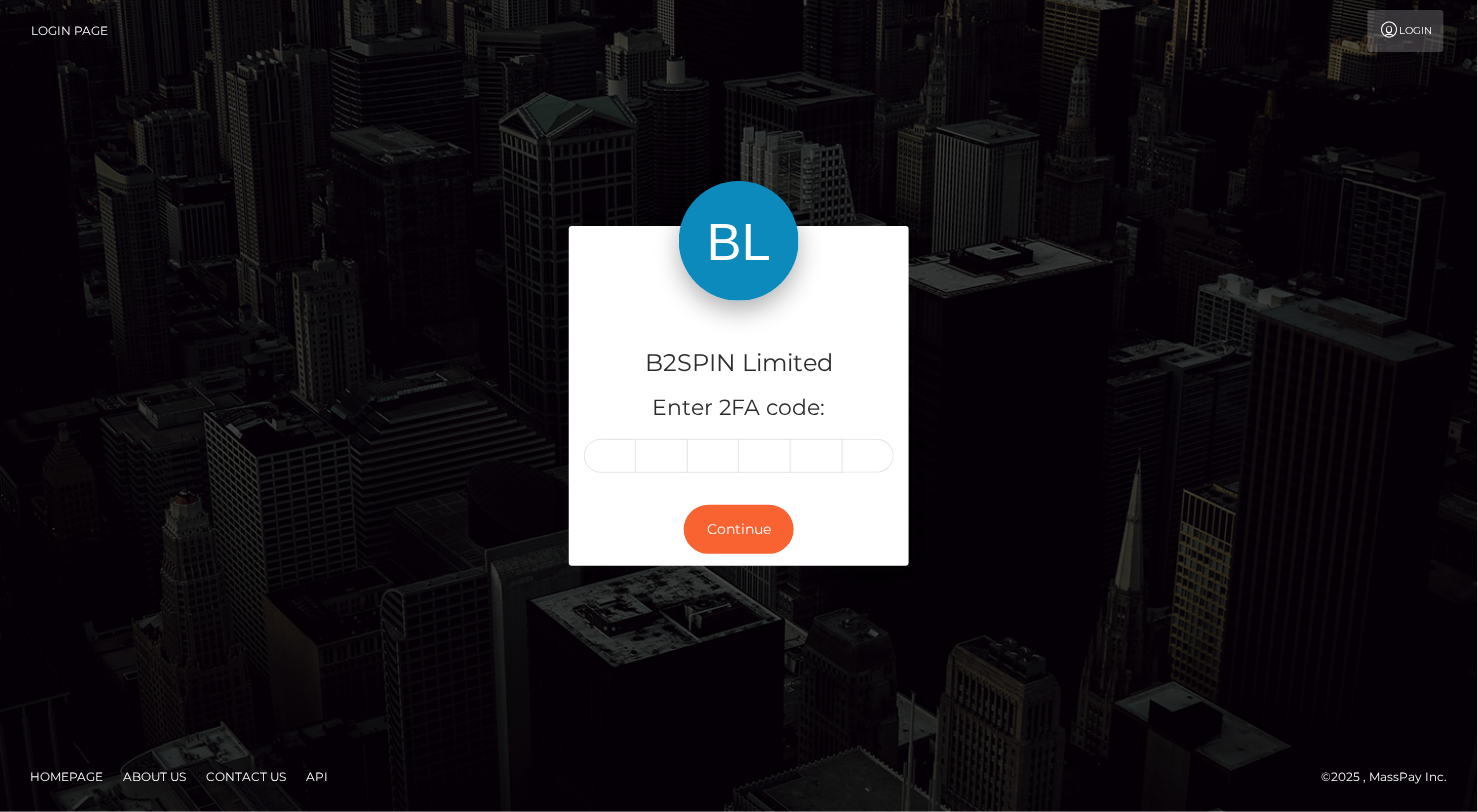 drag, startPoint x: 998, startPoint y: 420, endPoint x: 634, endPoint y: 438, distance: 364.4448 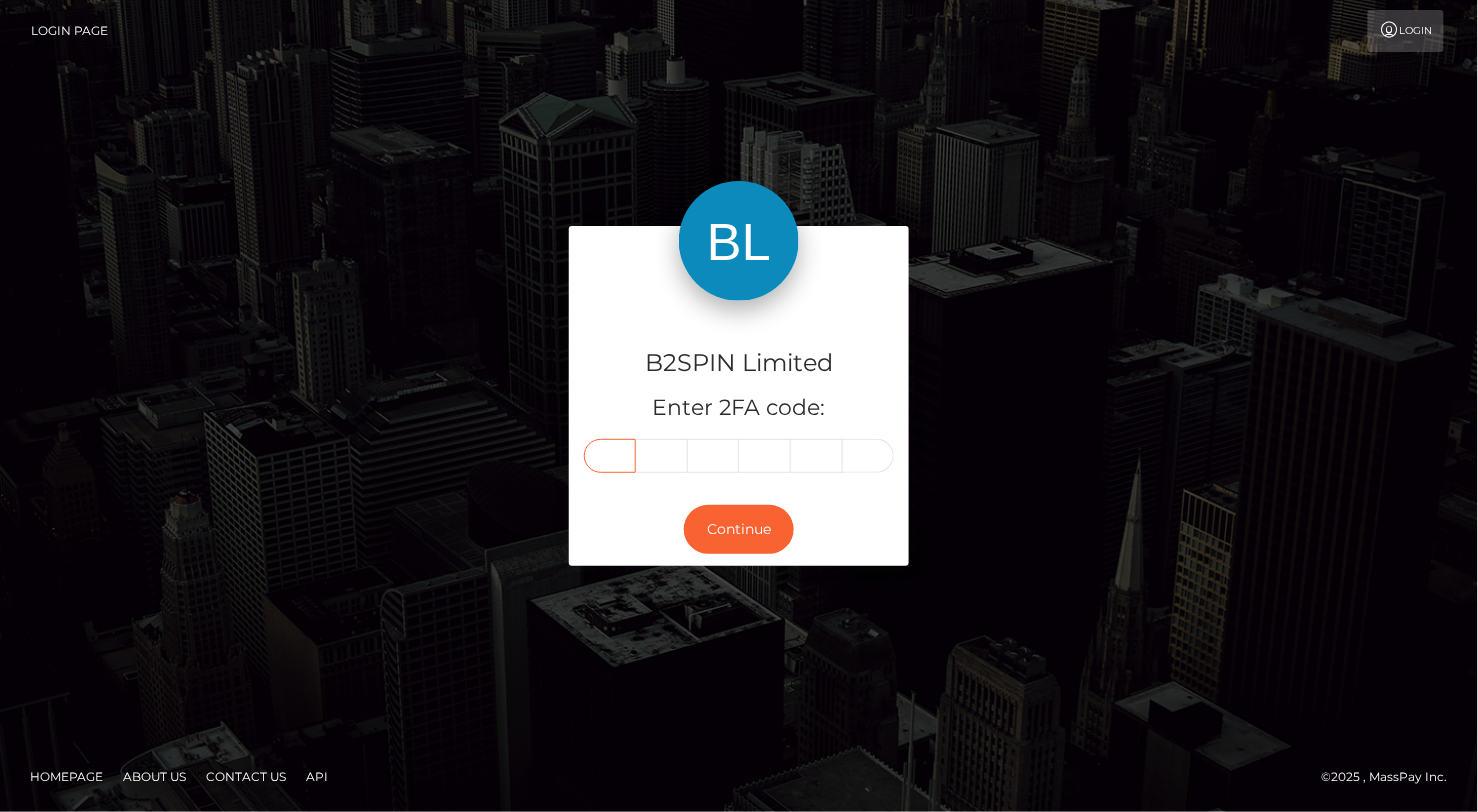 click at bounding box center [610, 456] 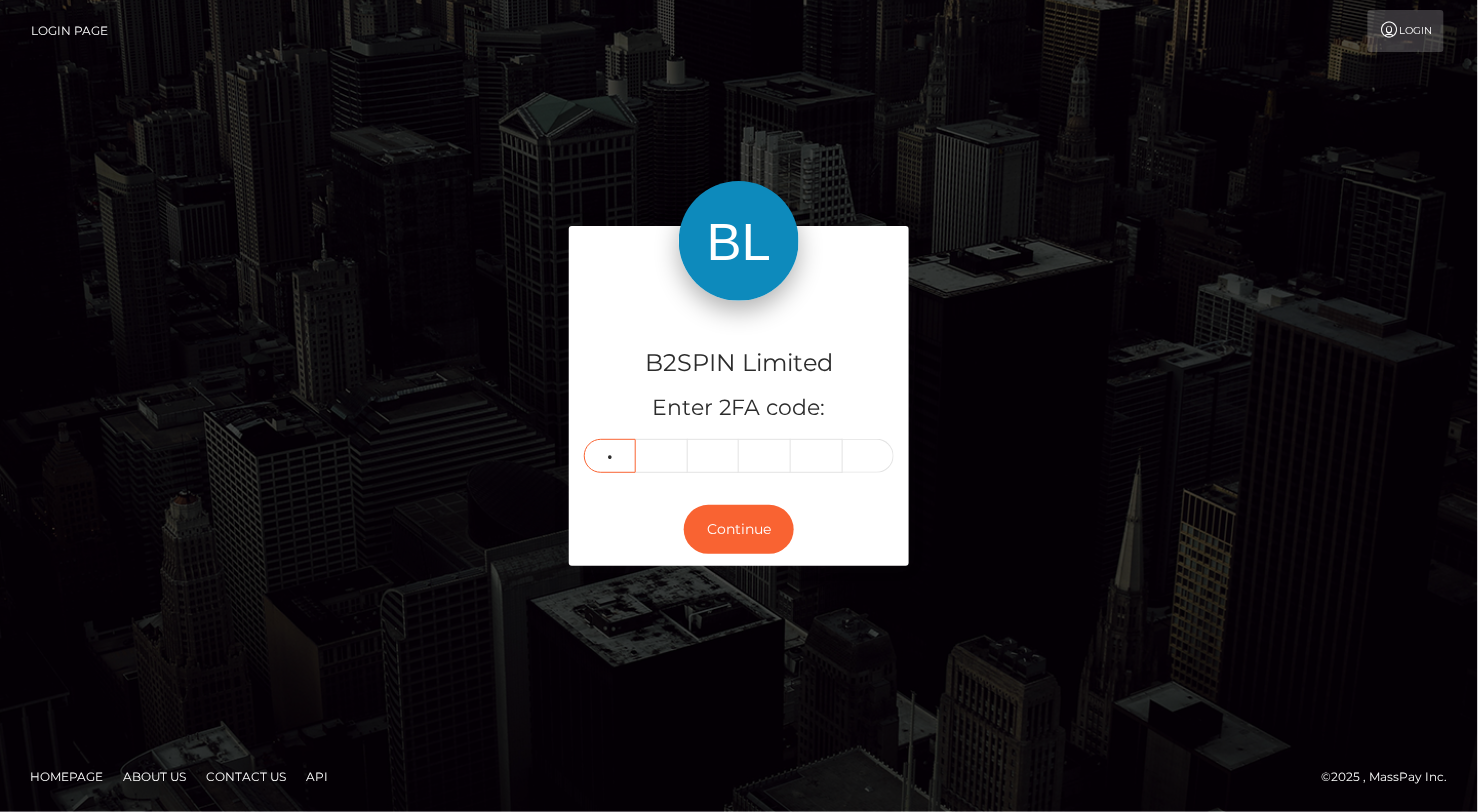 type on "0" 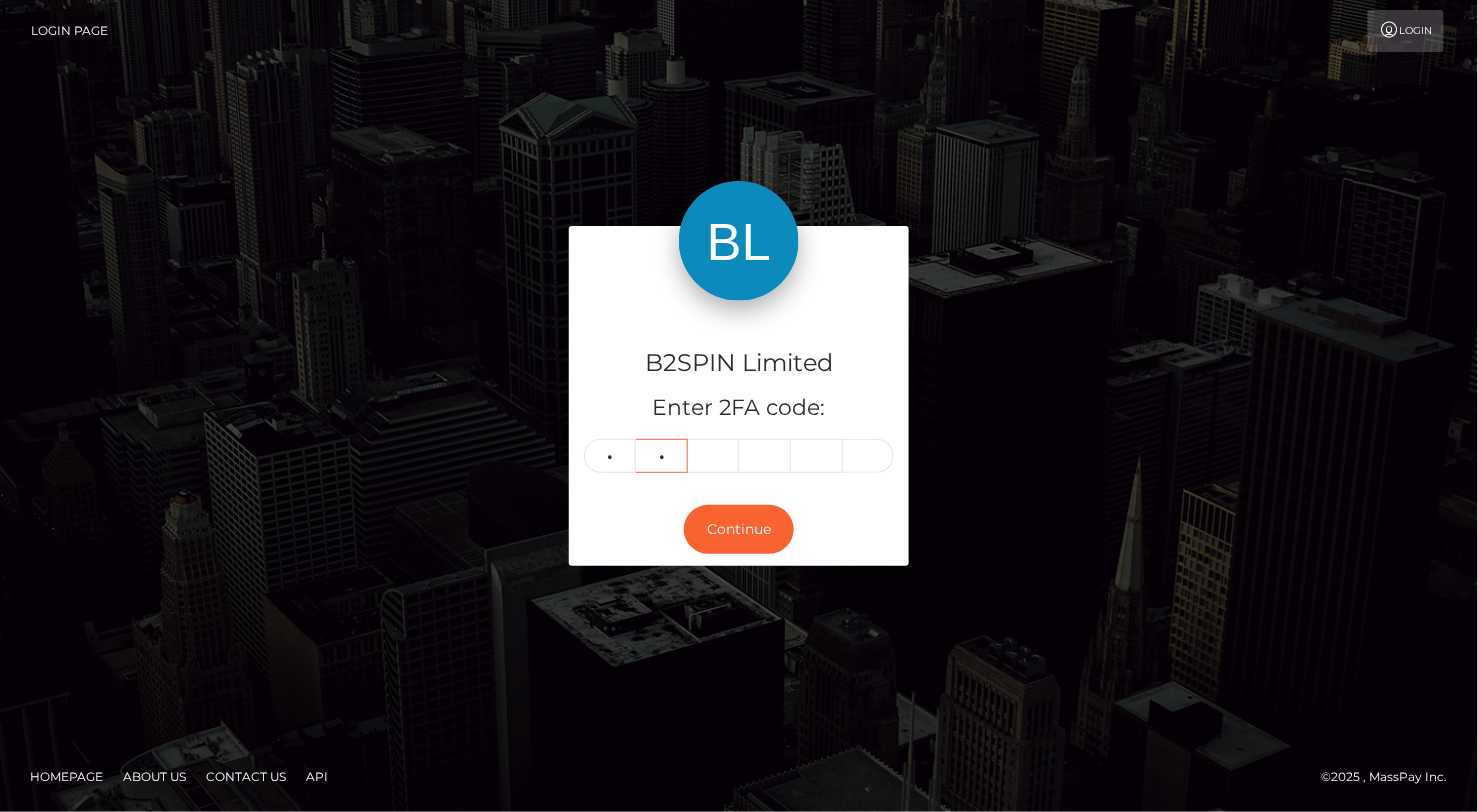 type on "6" 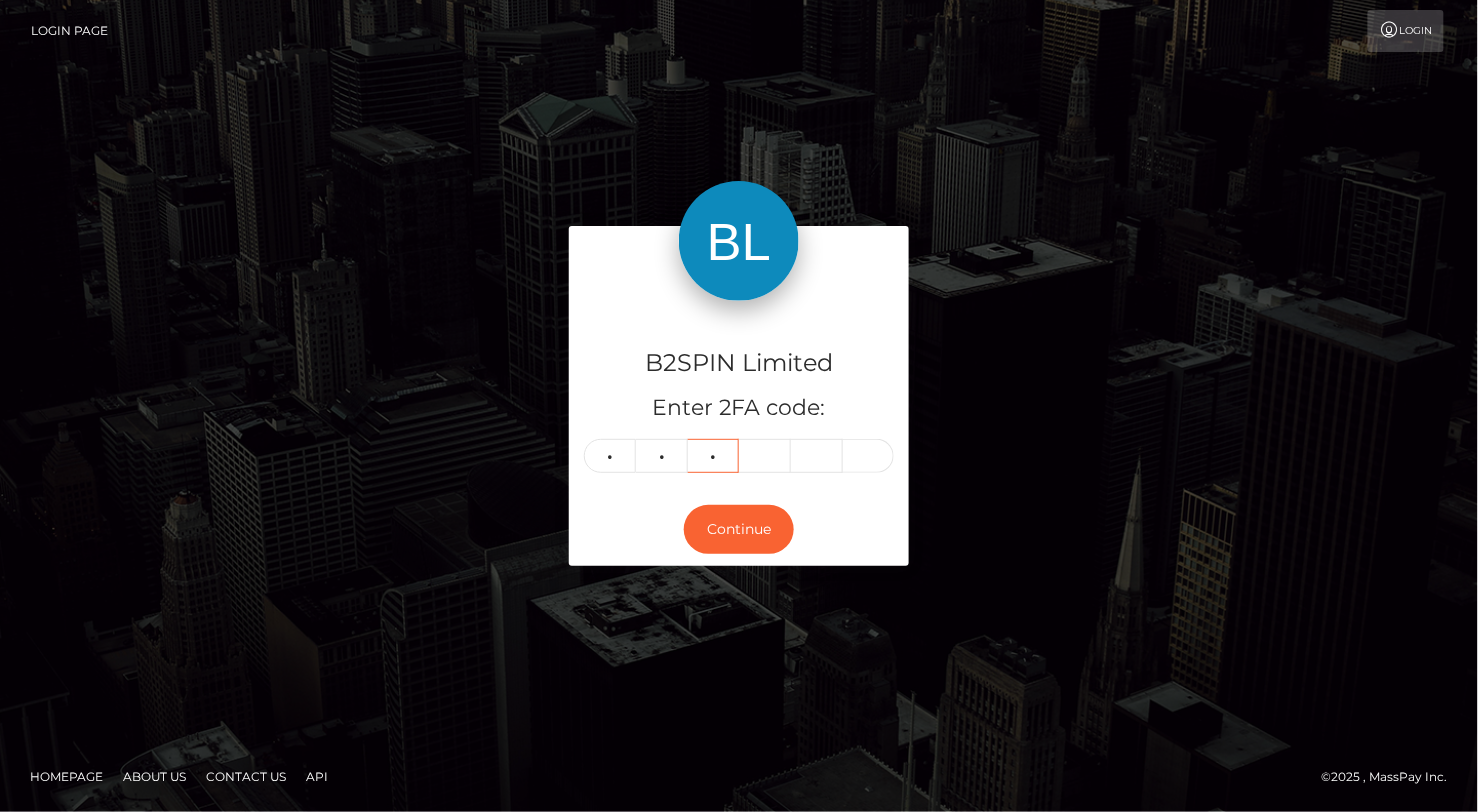 type on "1" 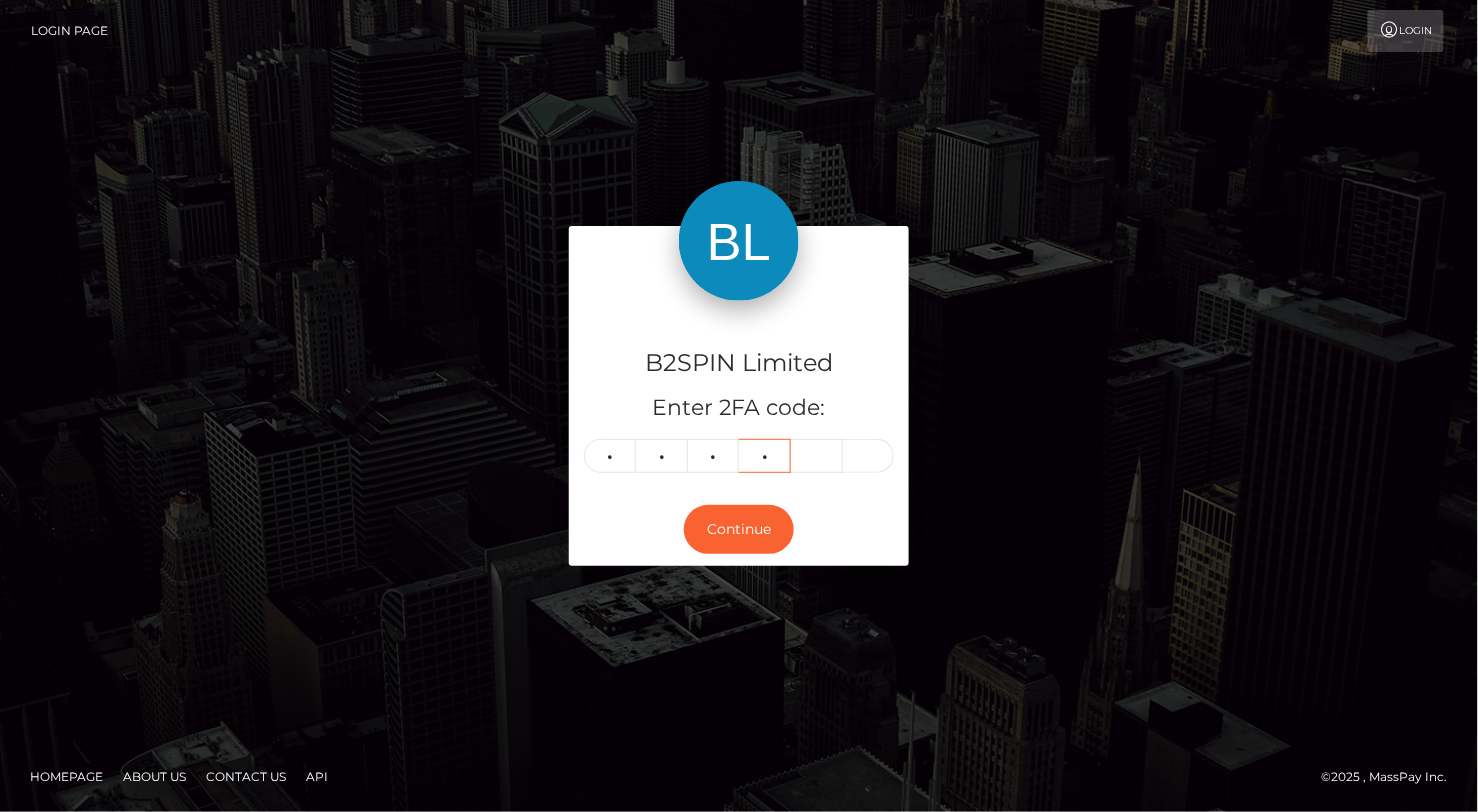 type on "7" 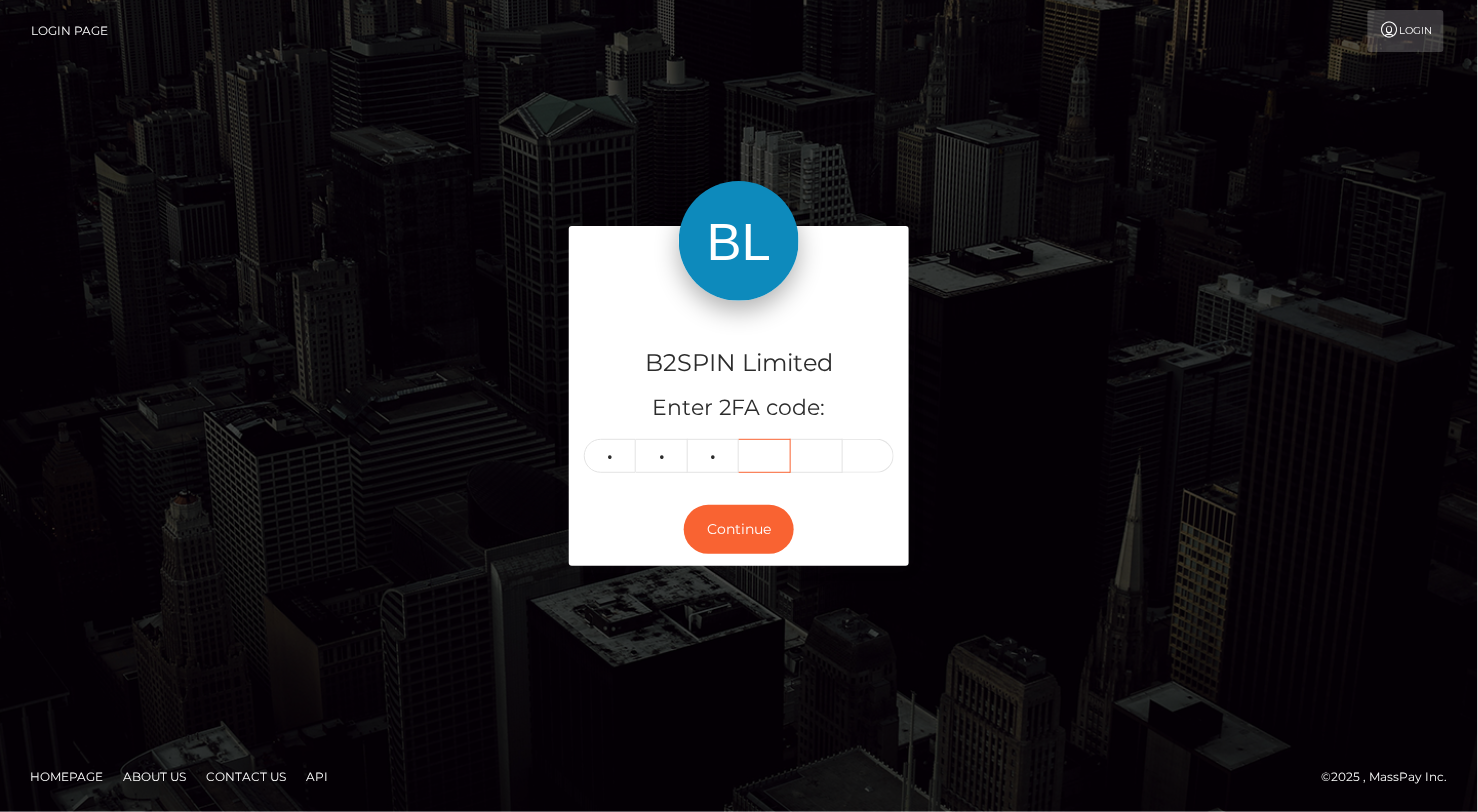 type 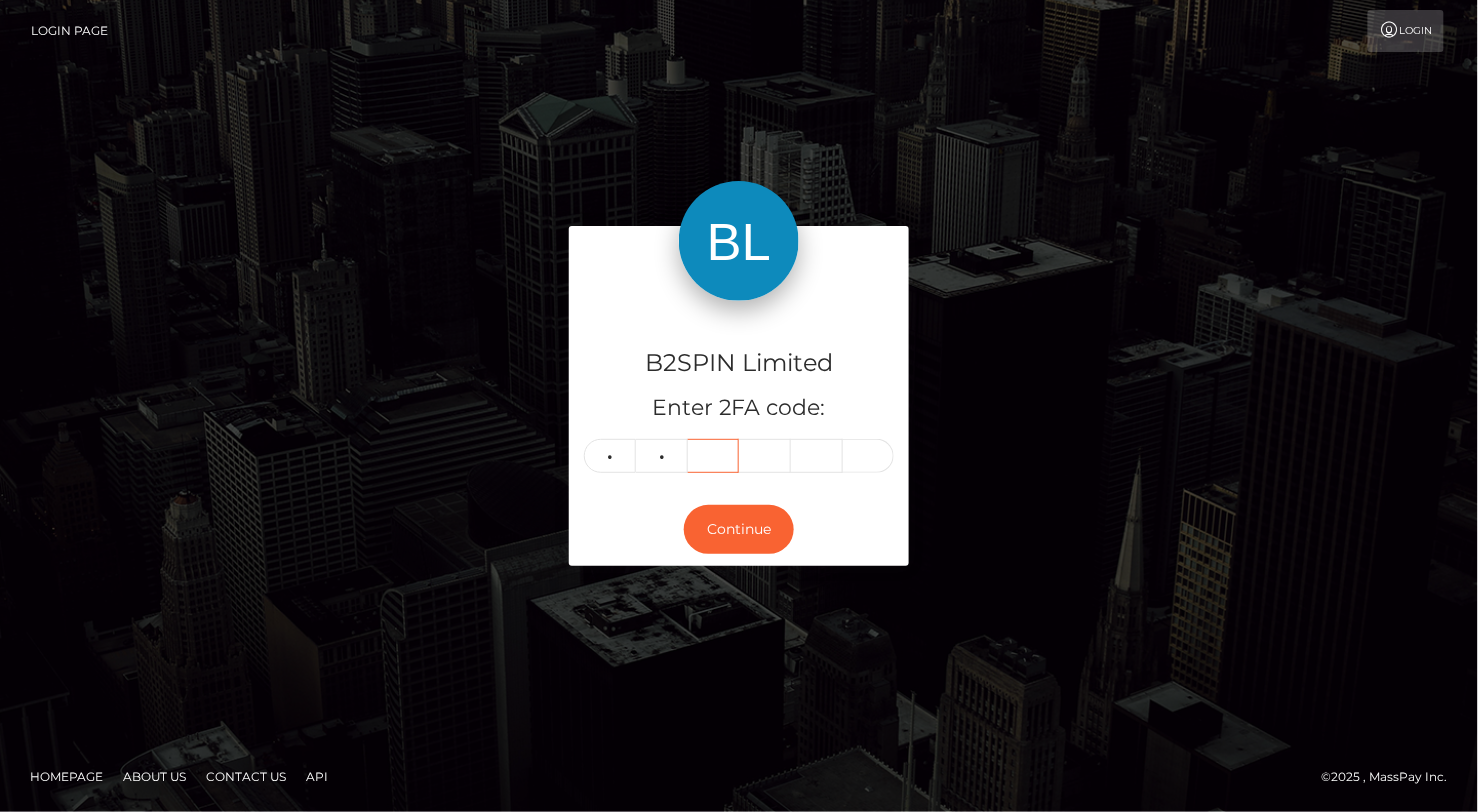 type 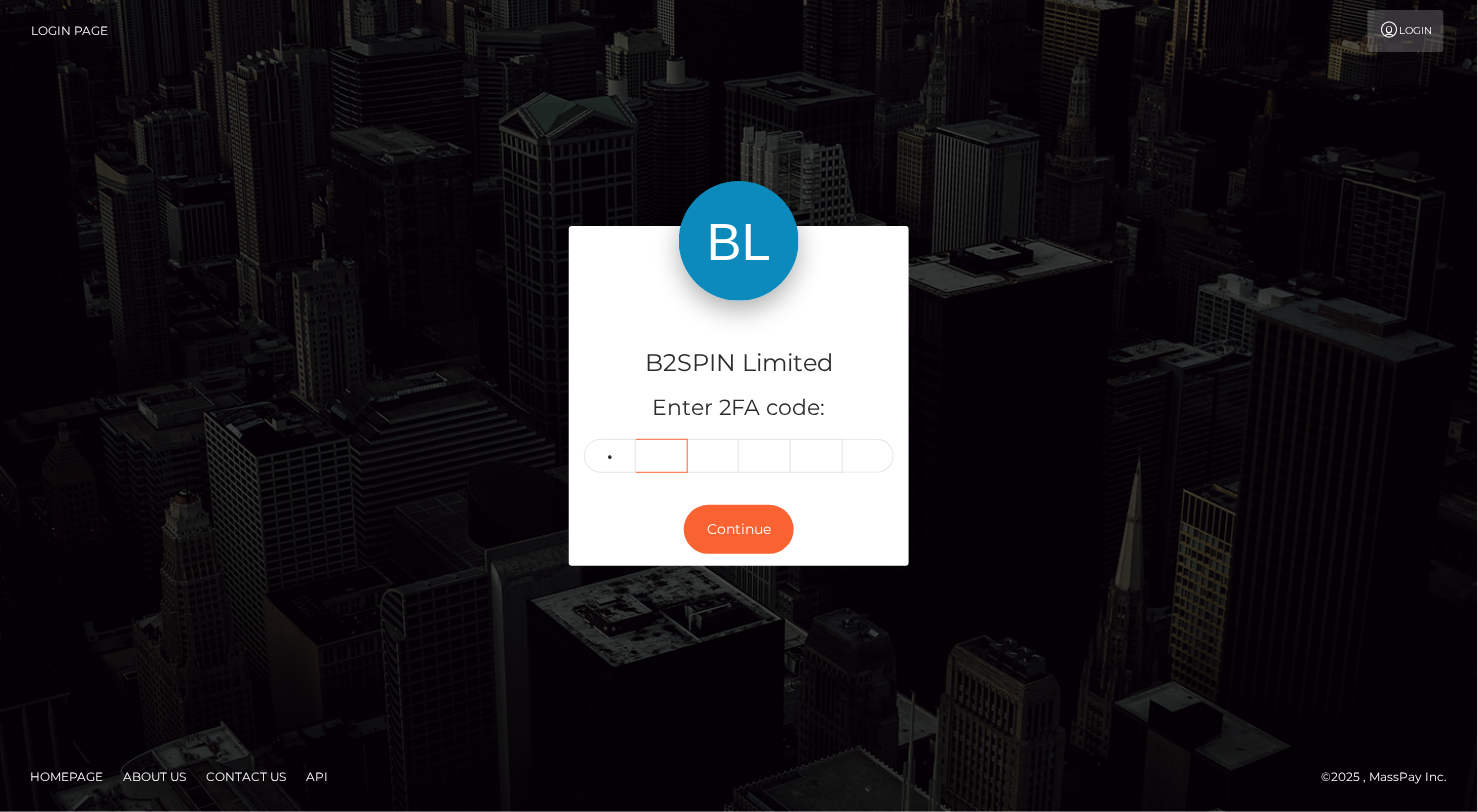 type 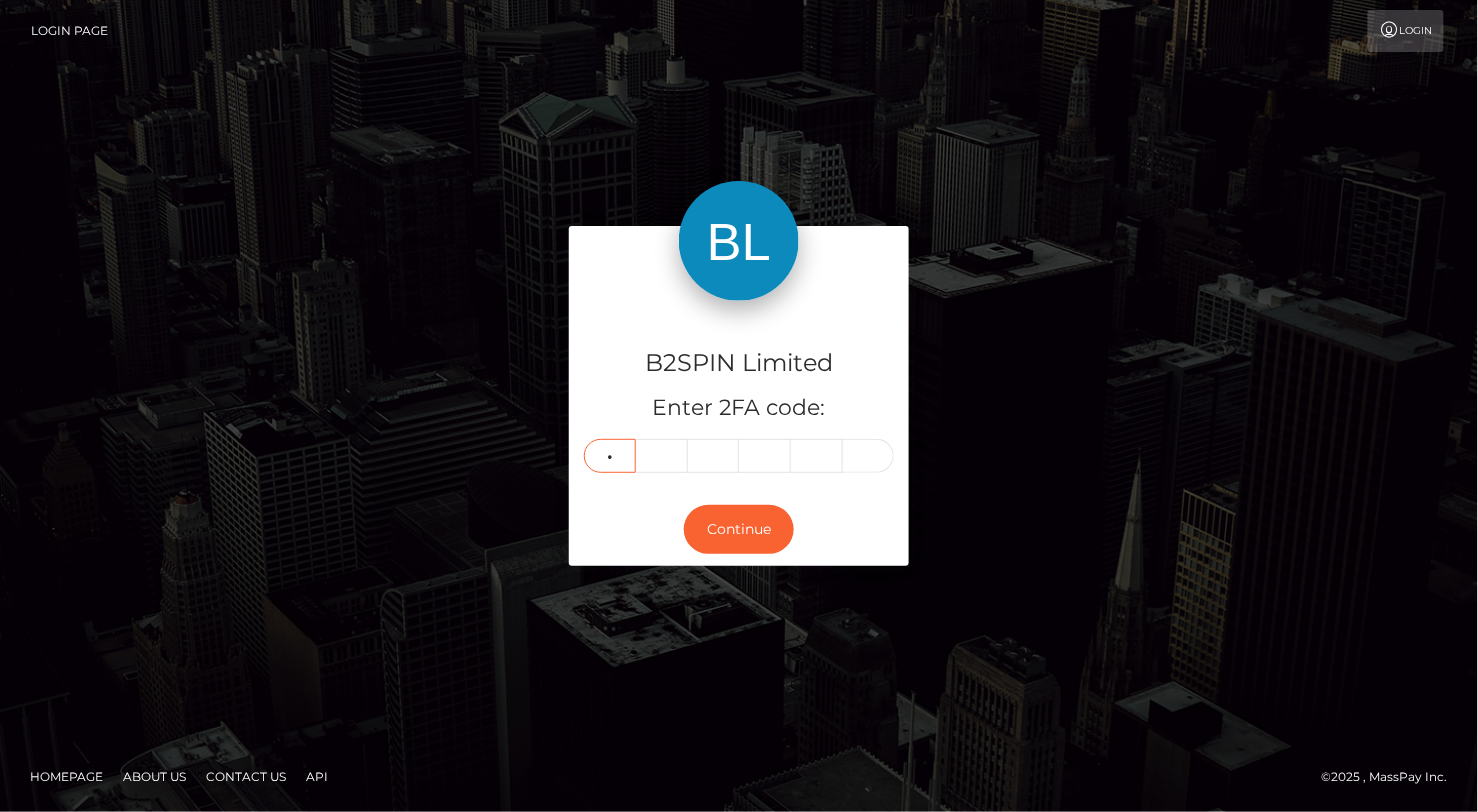 type on "2" 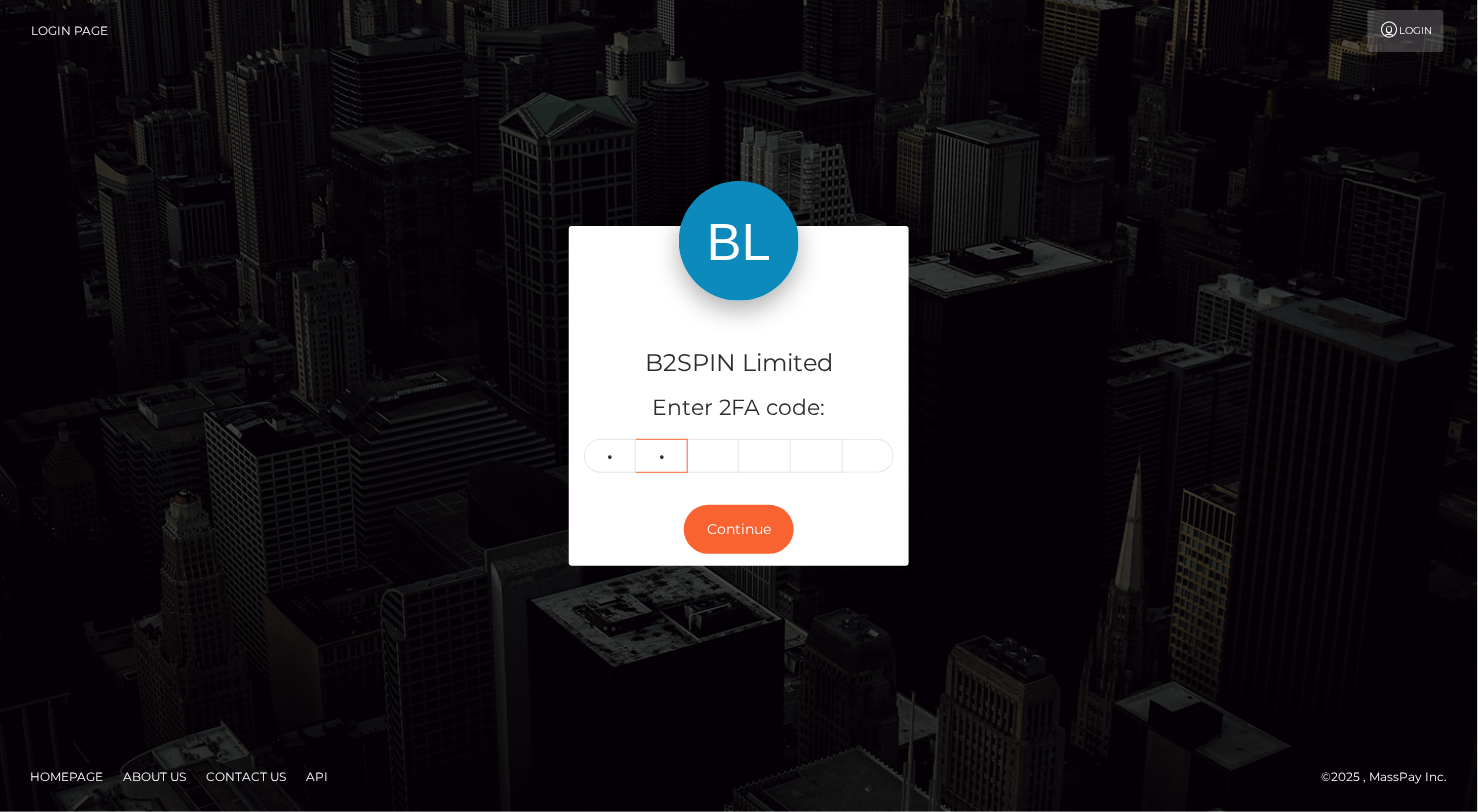 type on "8" 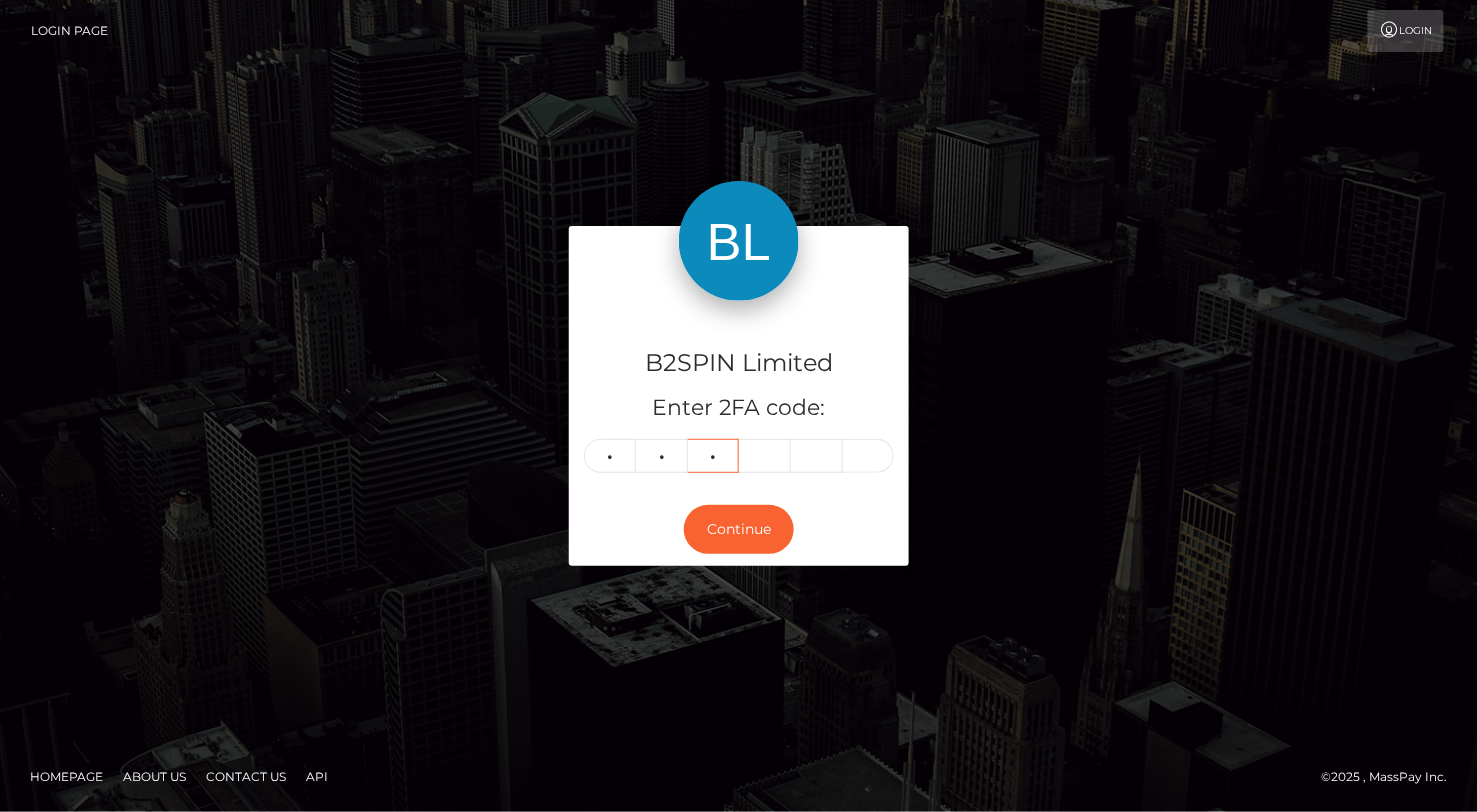 type on "9" 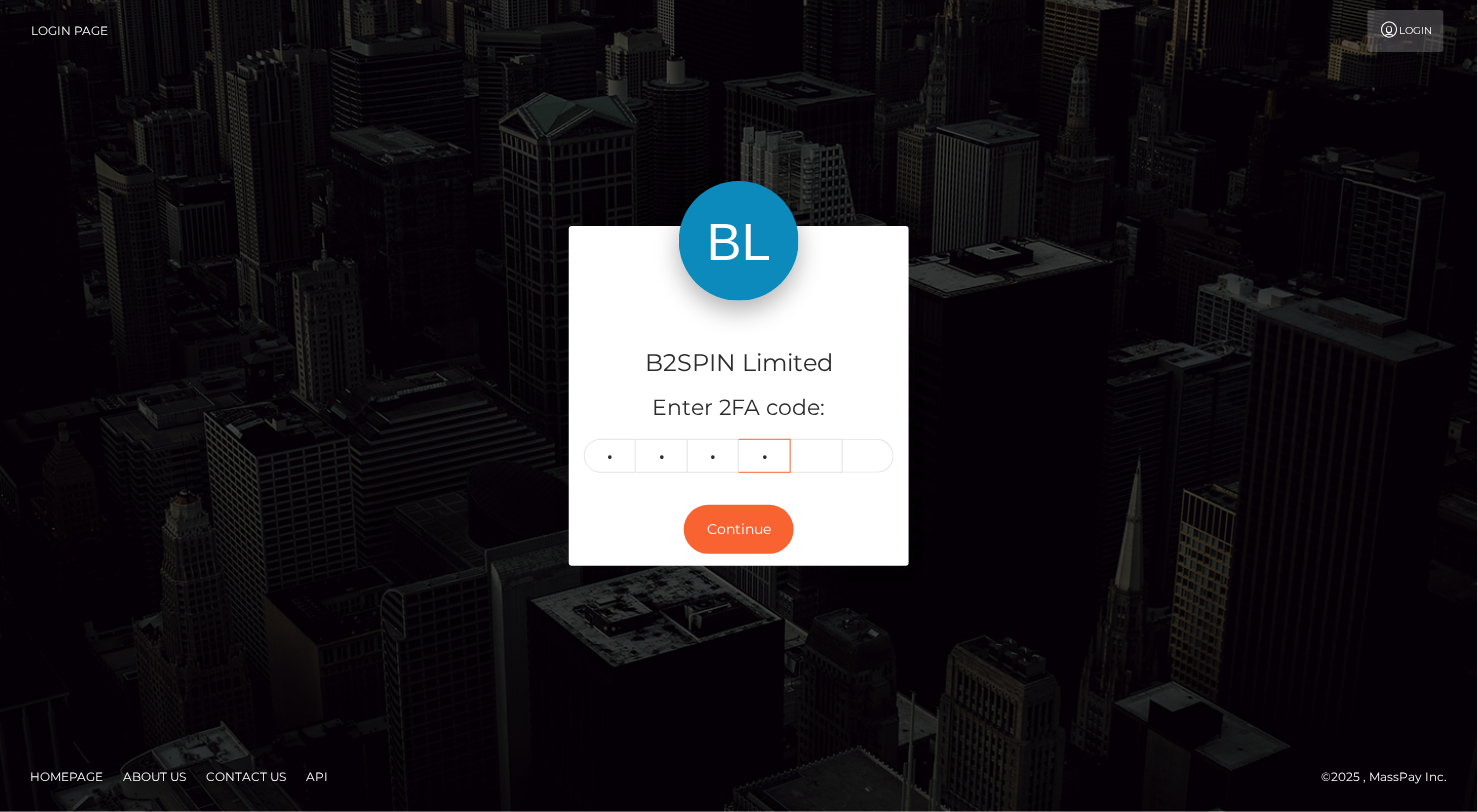 type on "8" 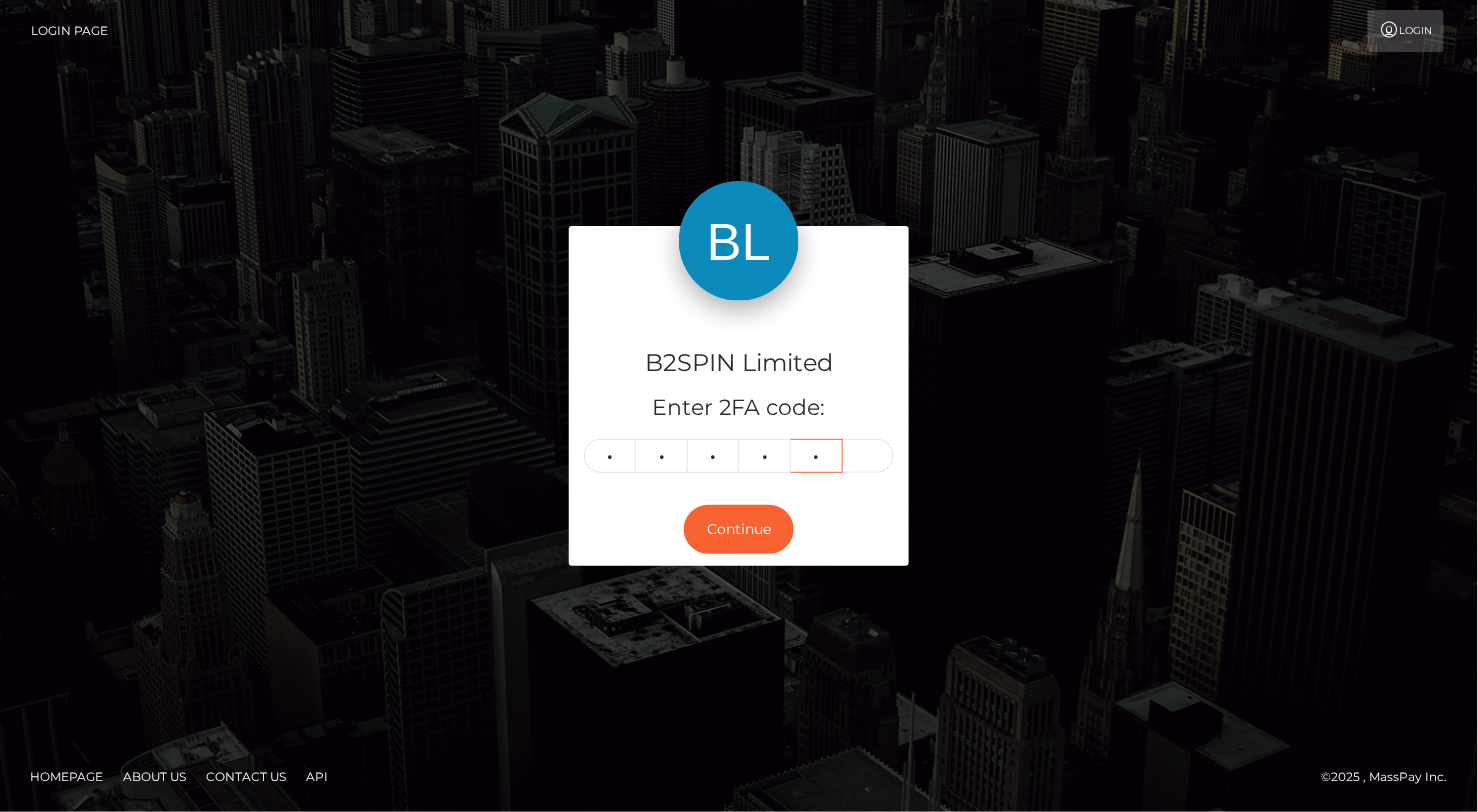 type on "0" 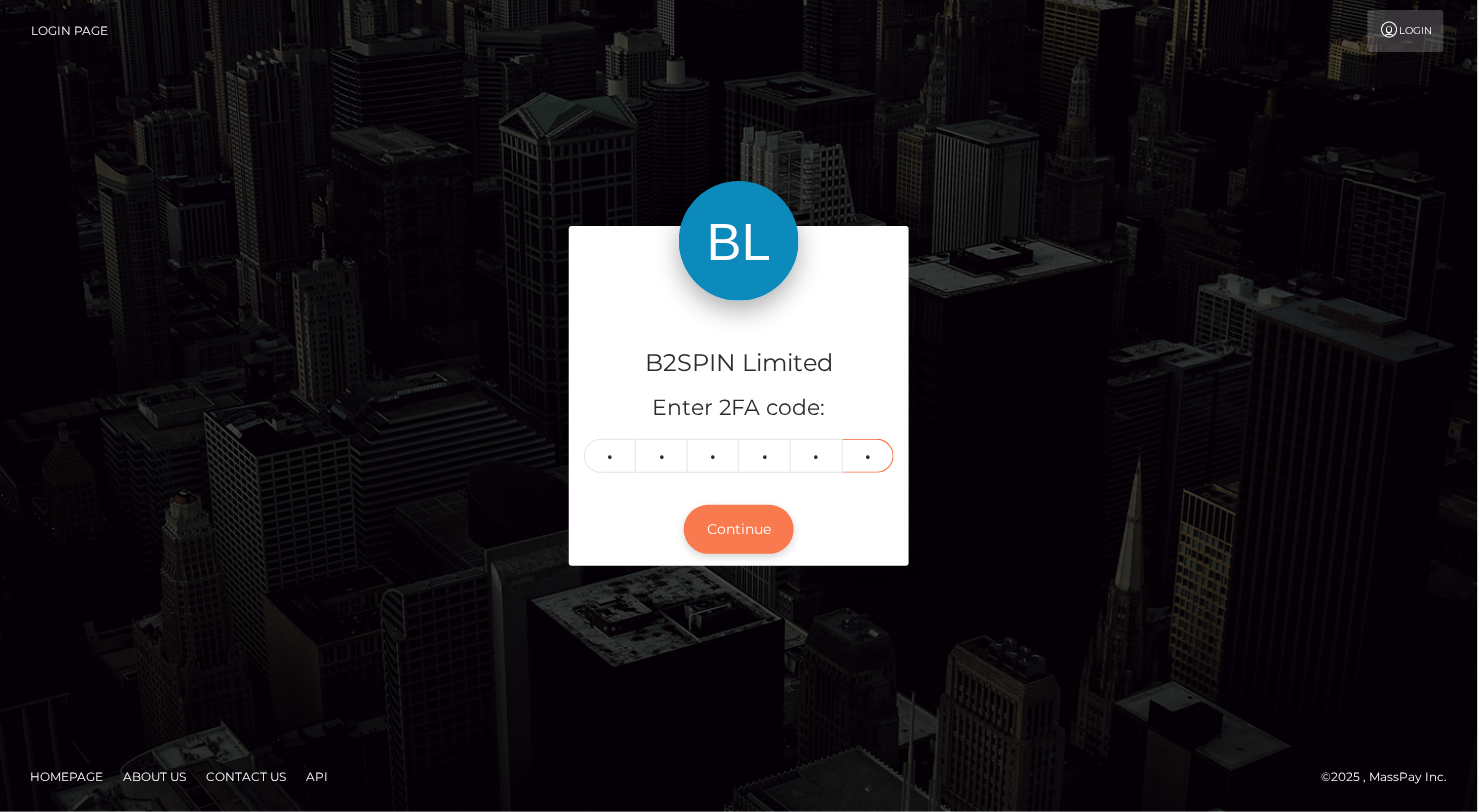 type on "2" 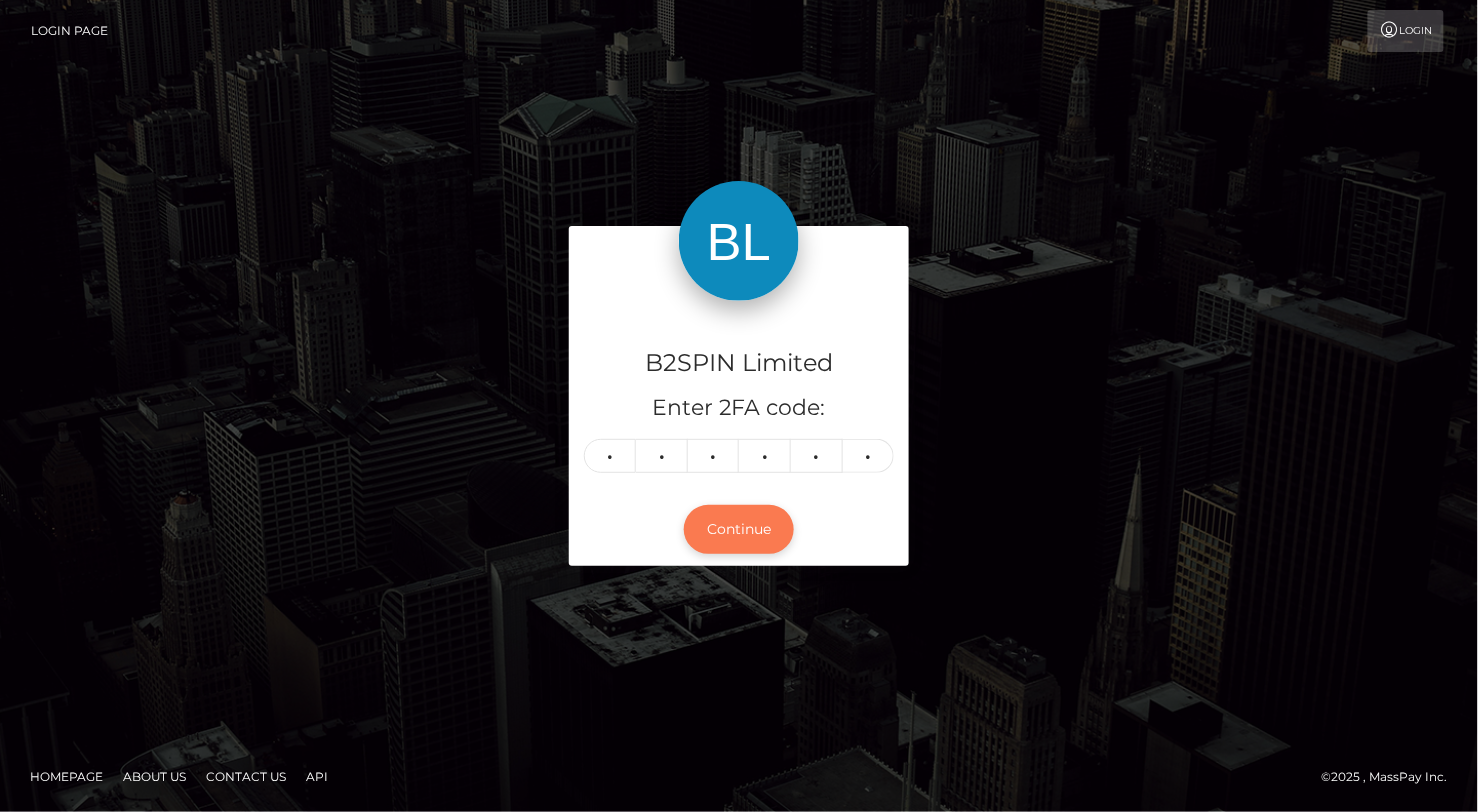 click on "Continue" at bounding box center (739, 529) 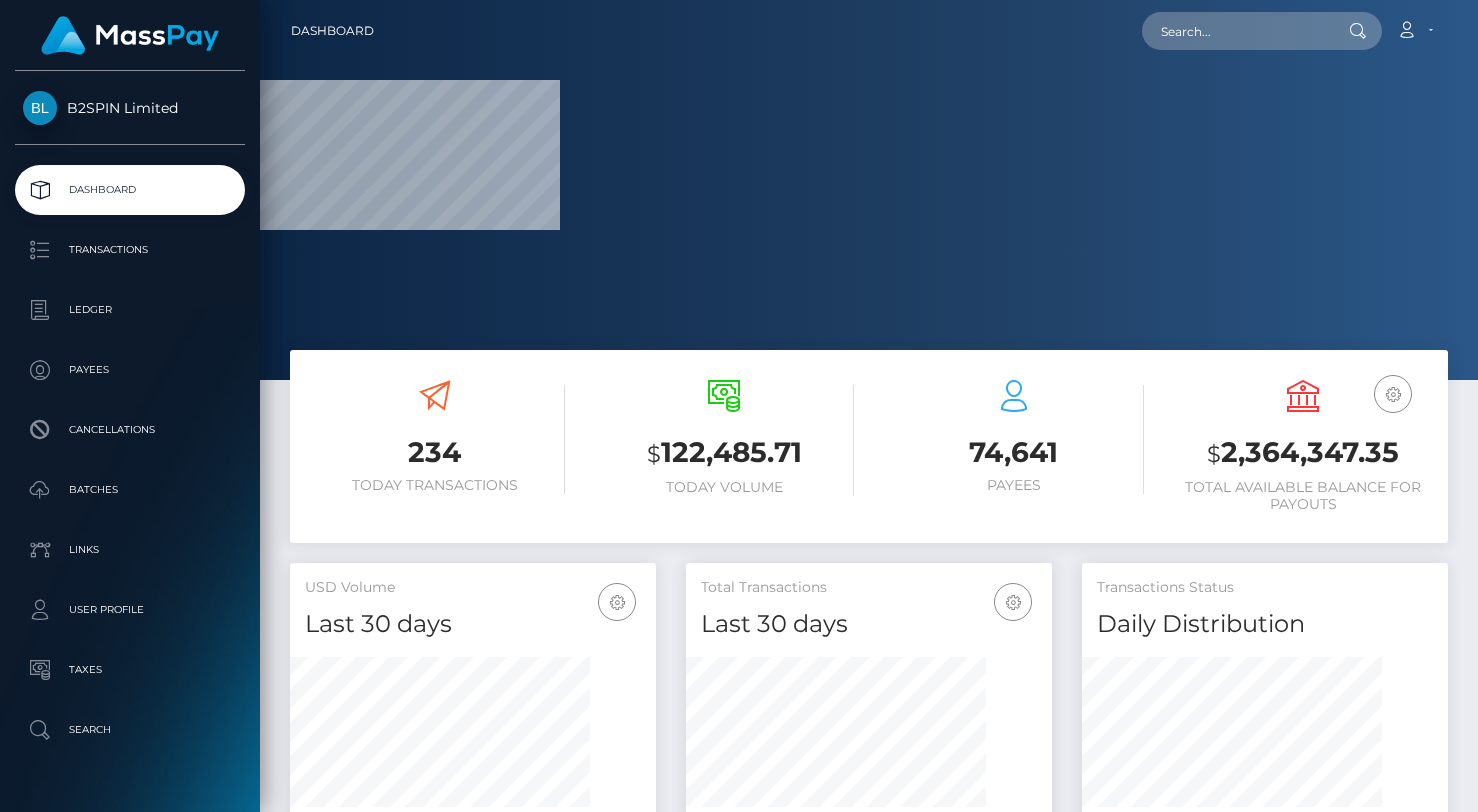 scroll, scrollTop: 0, scrollLeft: 0, axis: both 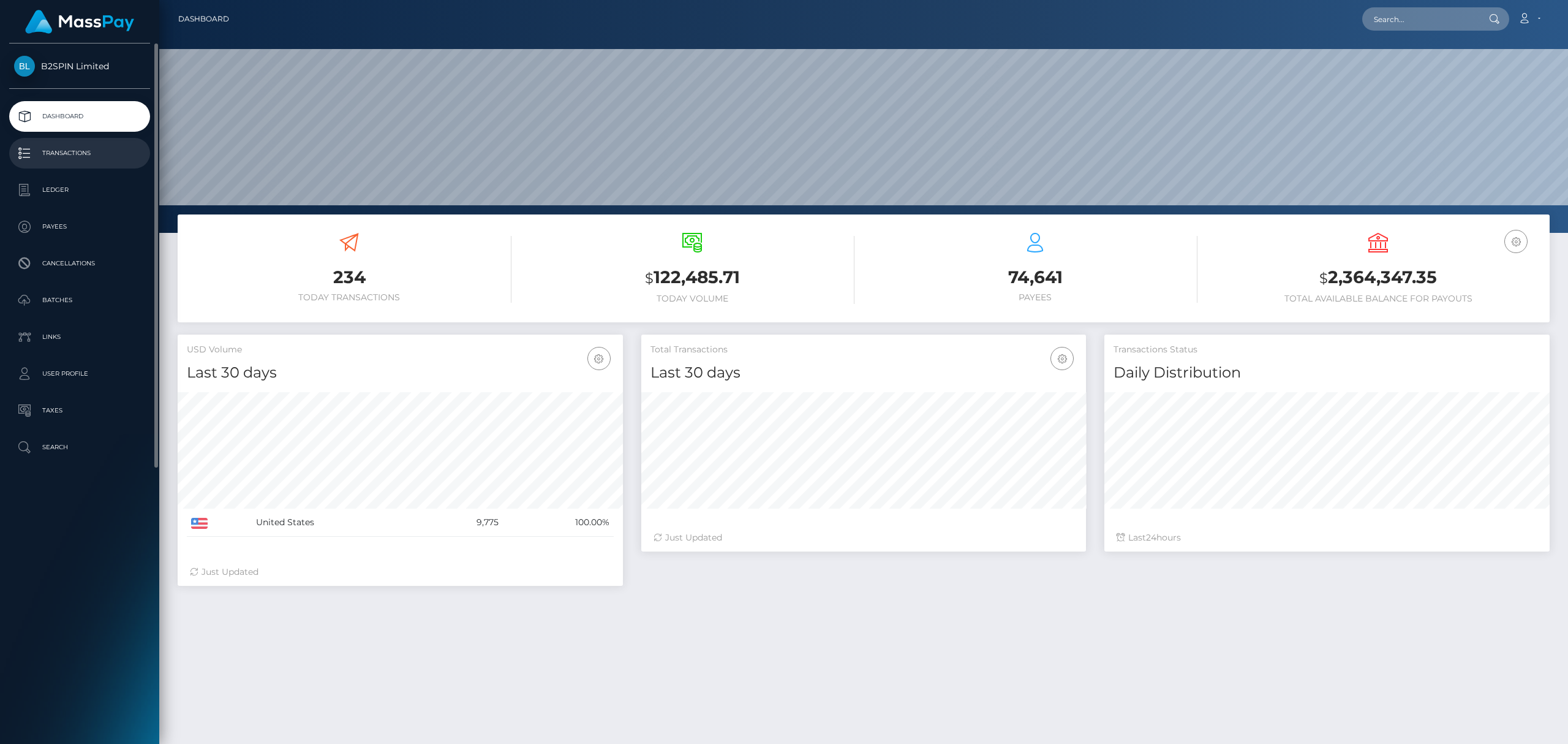 click on "Transactions" at bounding box center [80, 153] 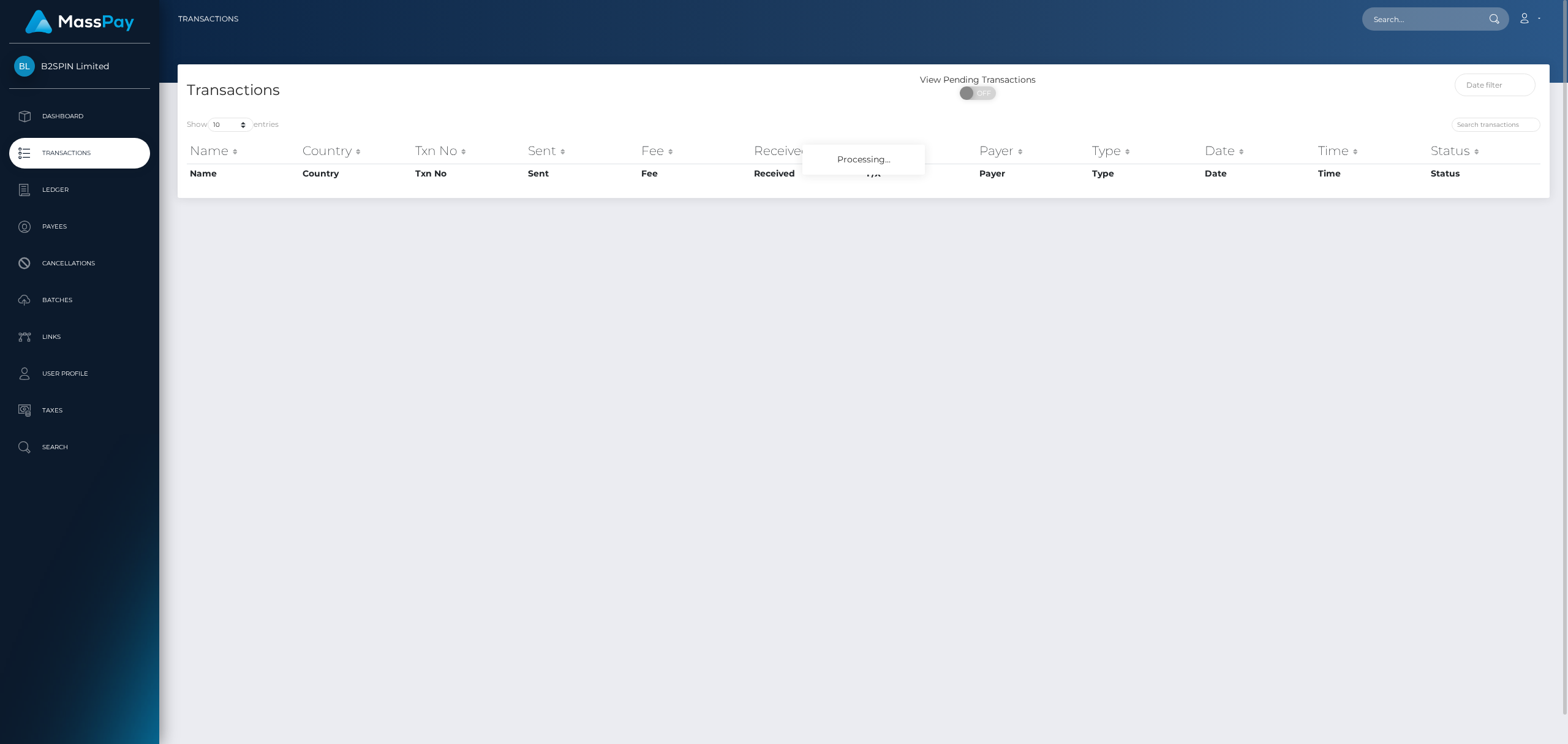 scroll, scrollTop: 0, scrollLeft: 0, axis: both 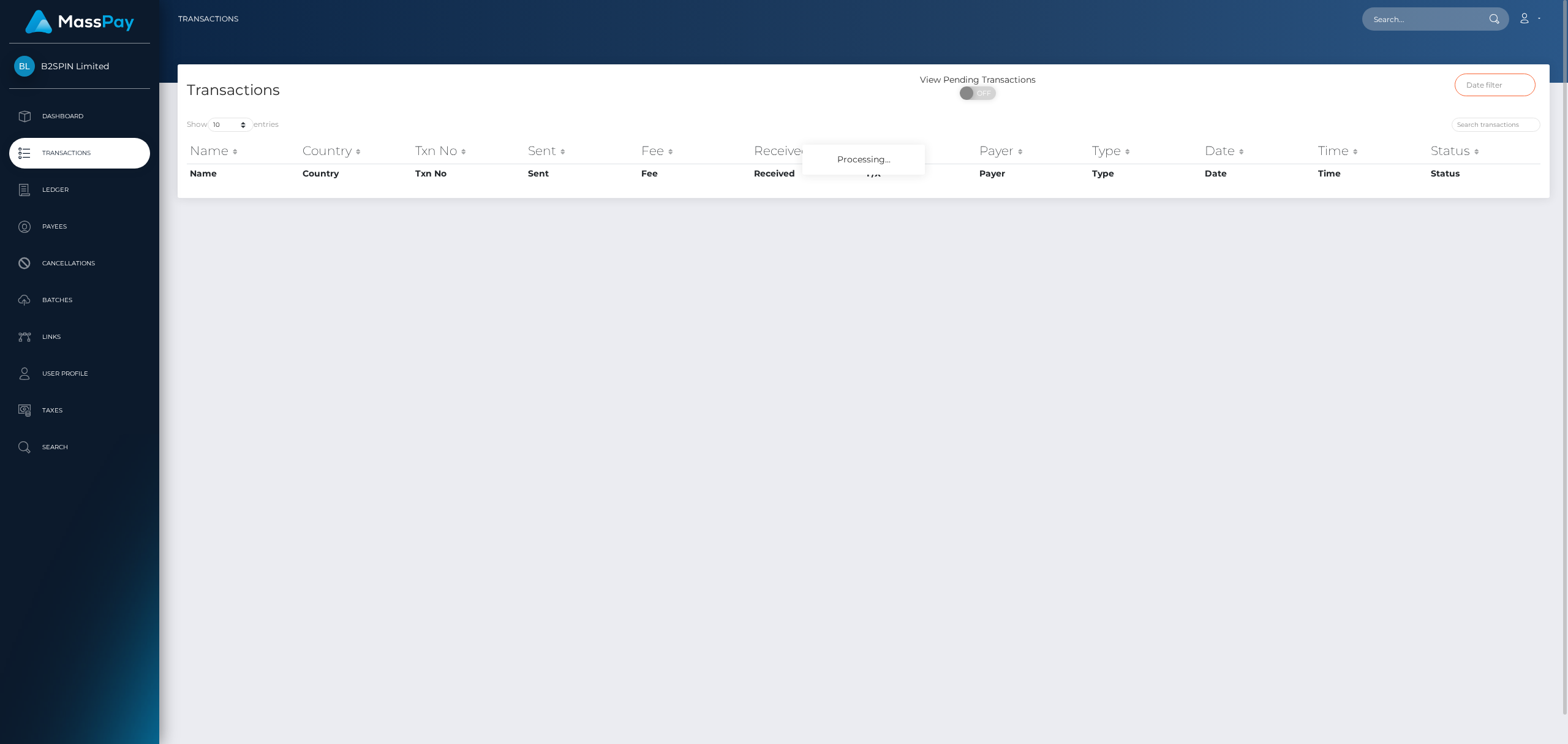 click at bounding box center [1378, 89] 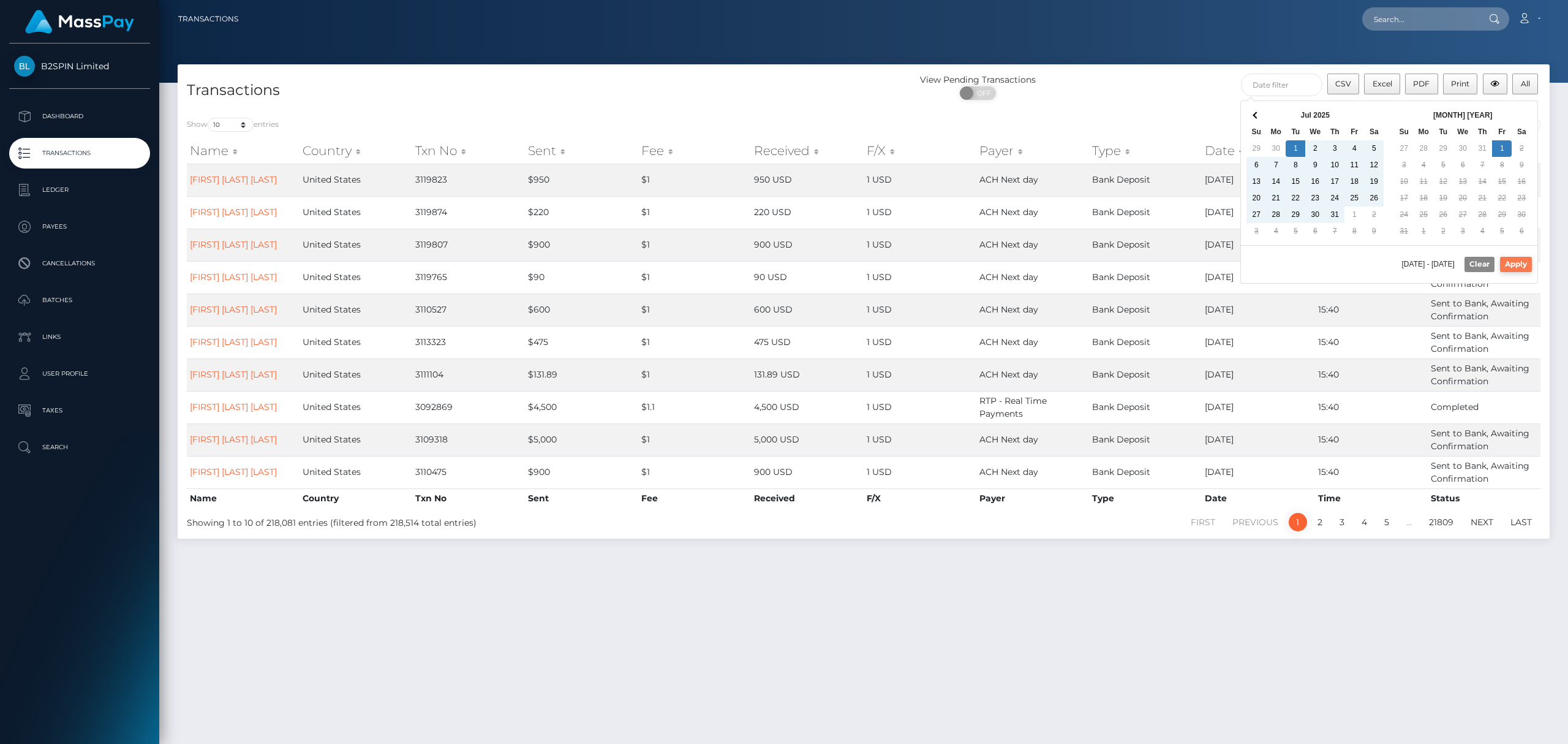 click on "Apply" at bounding box center (1516, 264) 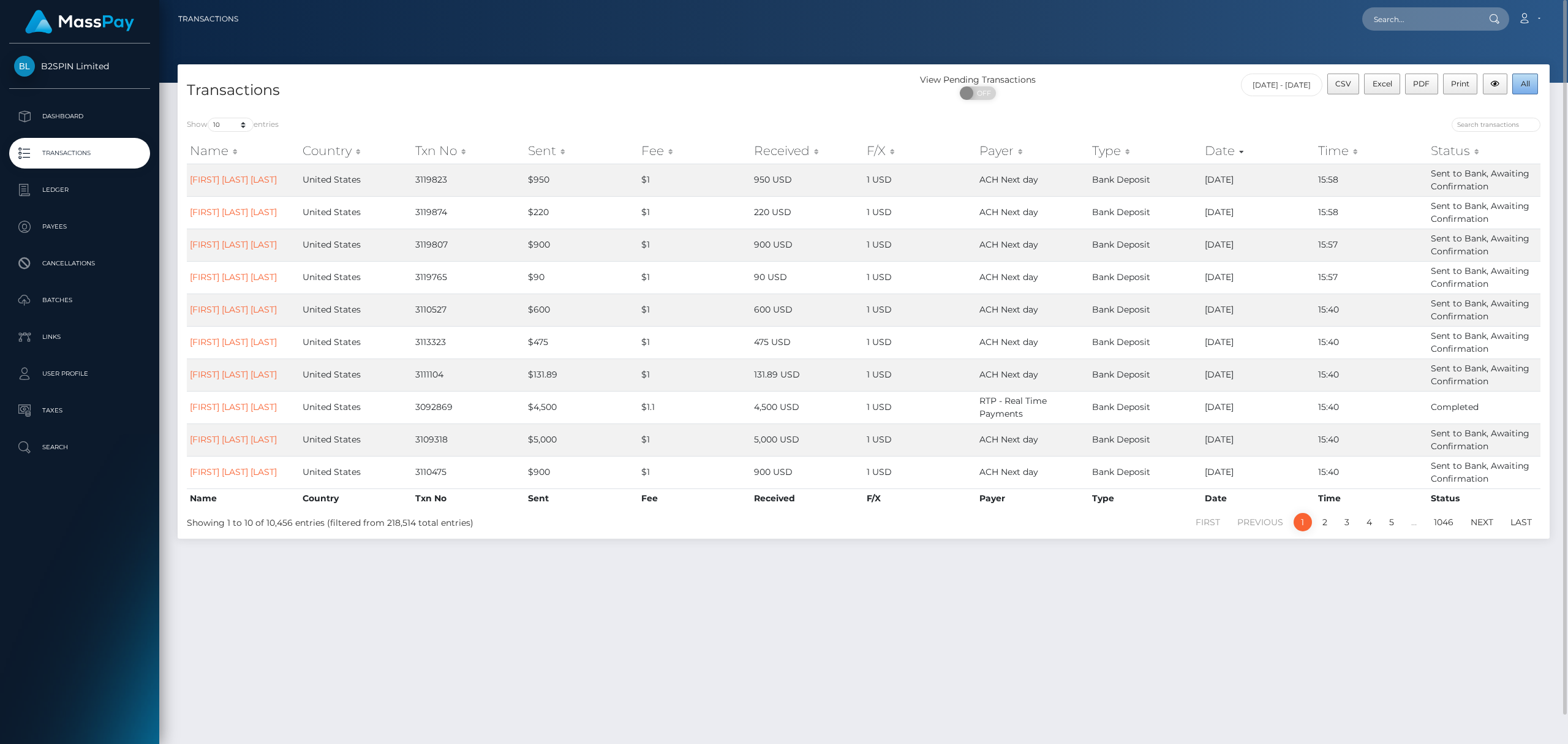 click on "All" at bounding box center (1525, 83) 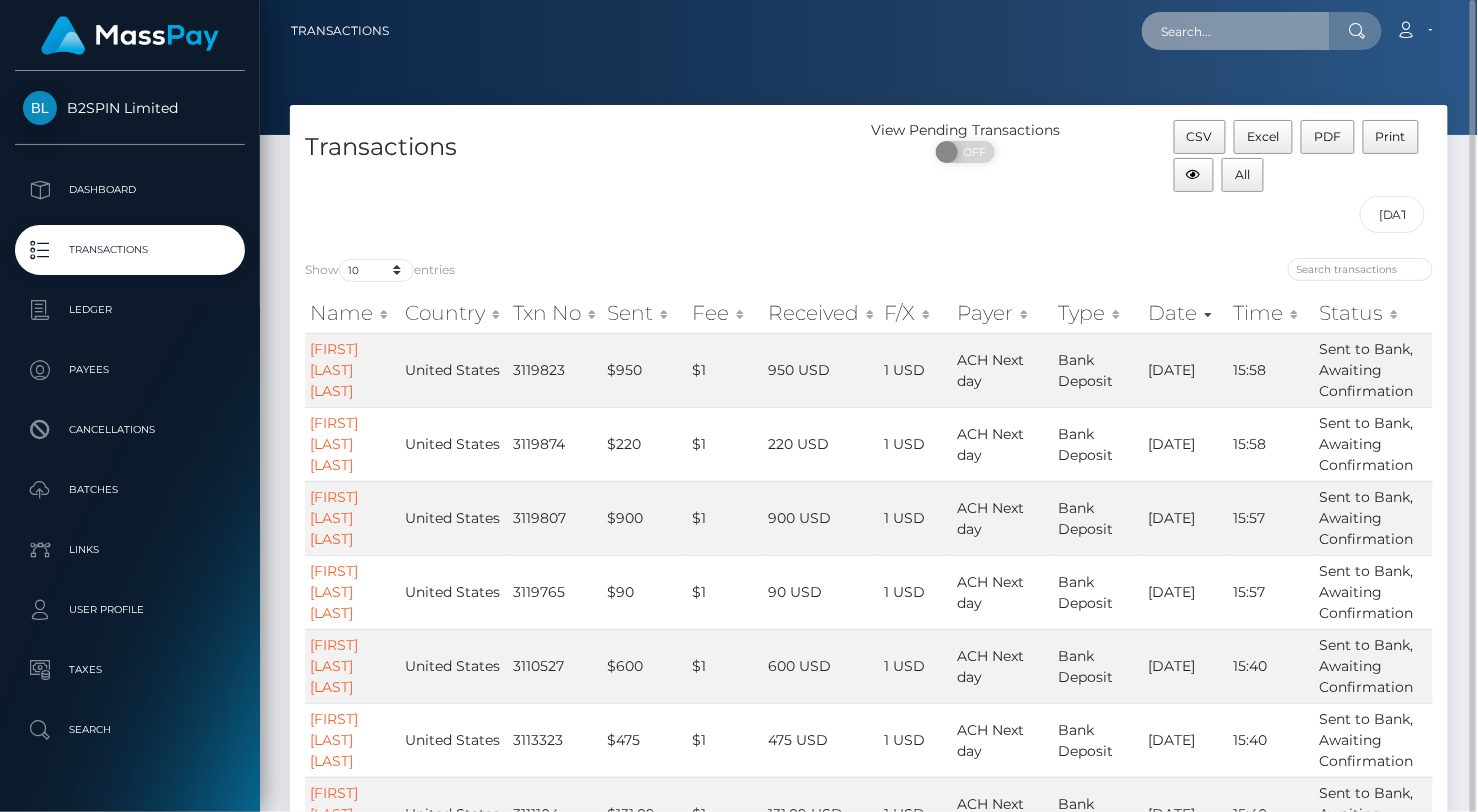 drag, startPoint x: 1229, startPoint y: 37, endPoint x: 1242, endPoint y: 4, distance: 35.468296 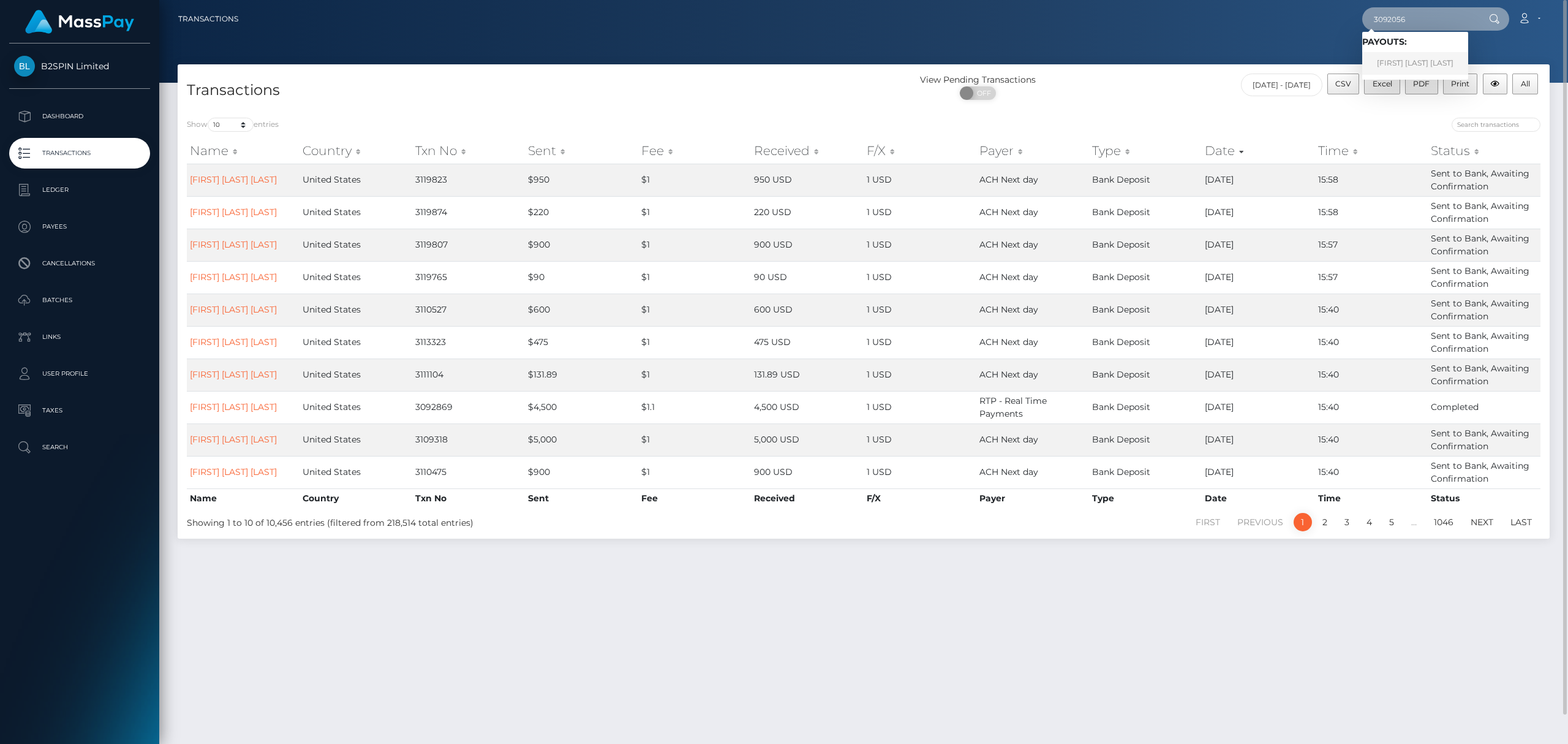type on "3092056" 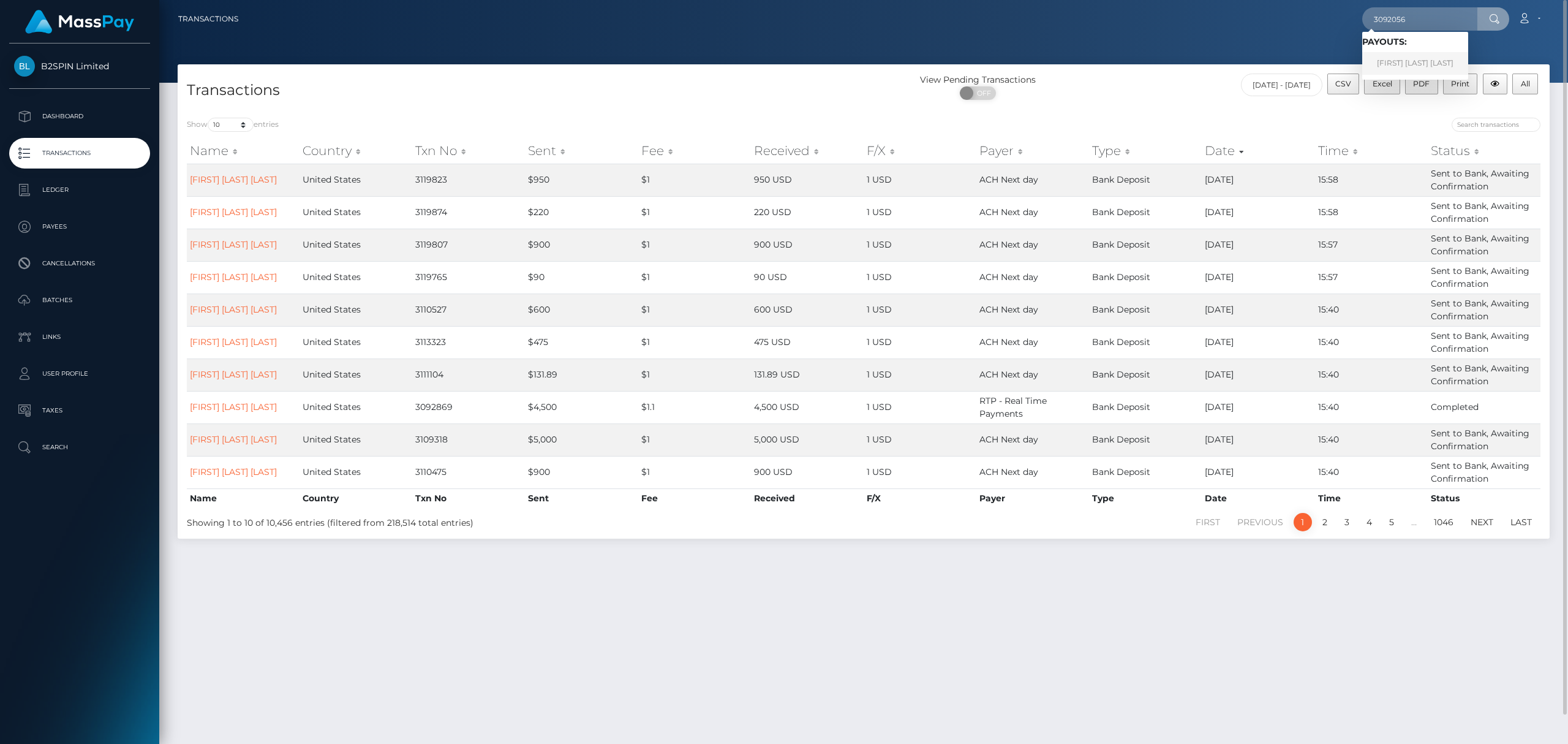 click on "[FIRST] [LAST] [LAST]" at bounding box center [1415, 63] 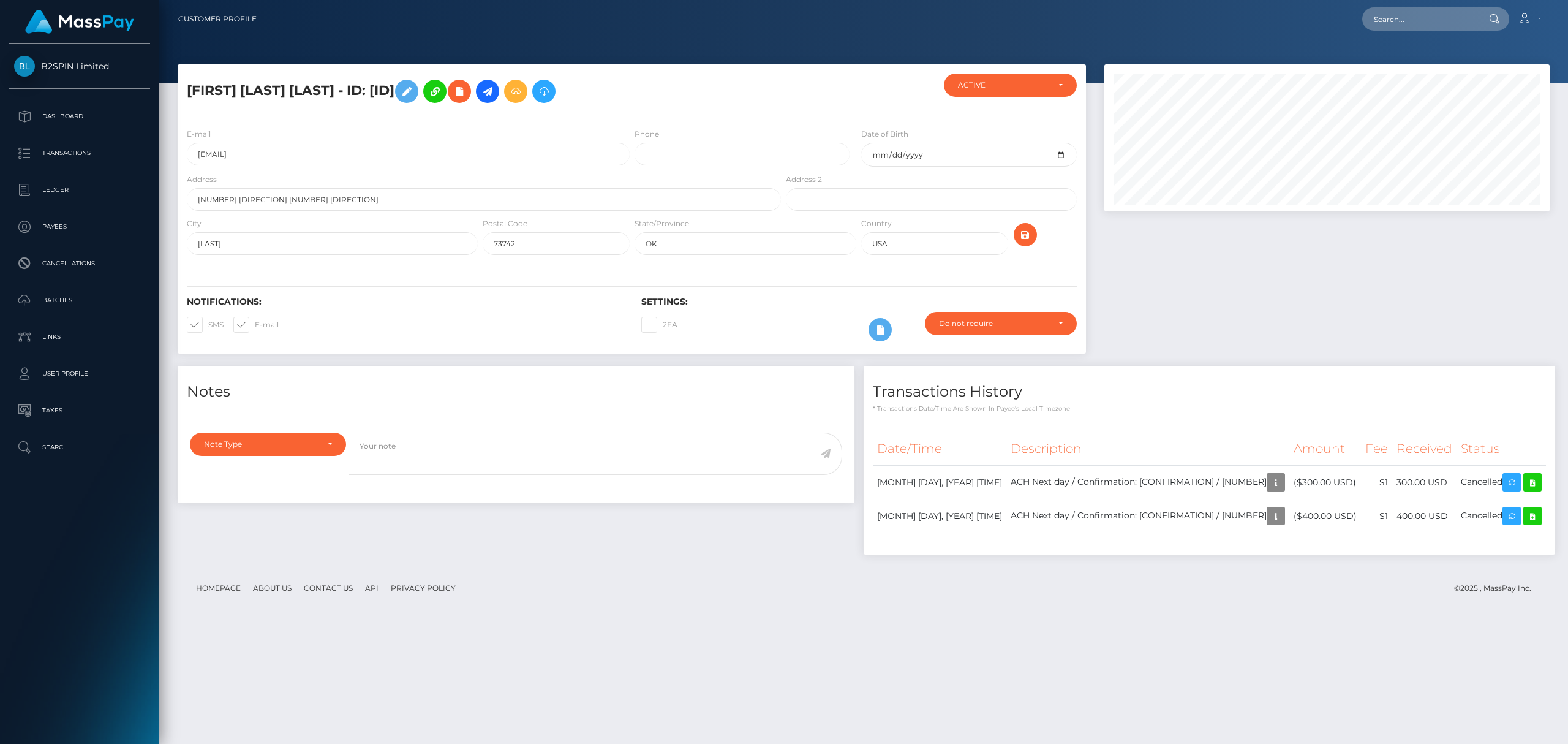 scroll, scrollTop: 0, scrollLeft: 0, axis: both 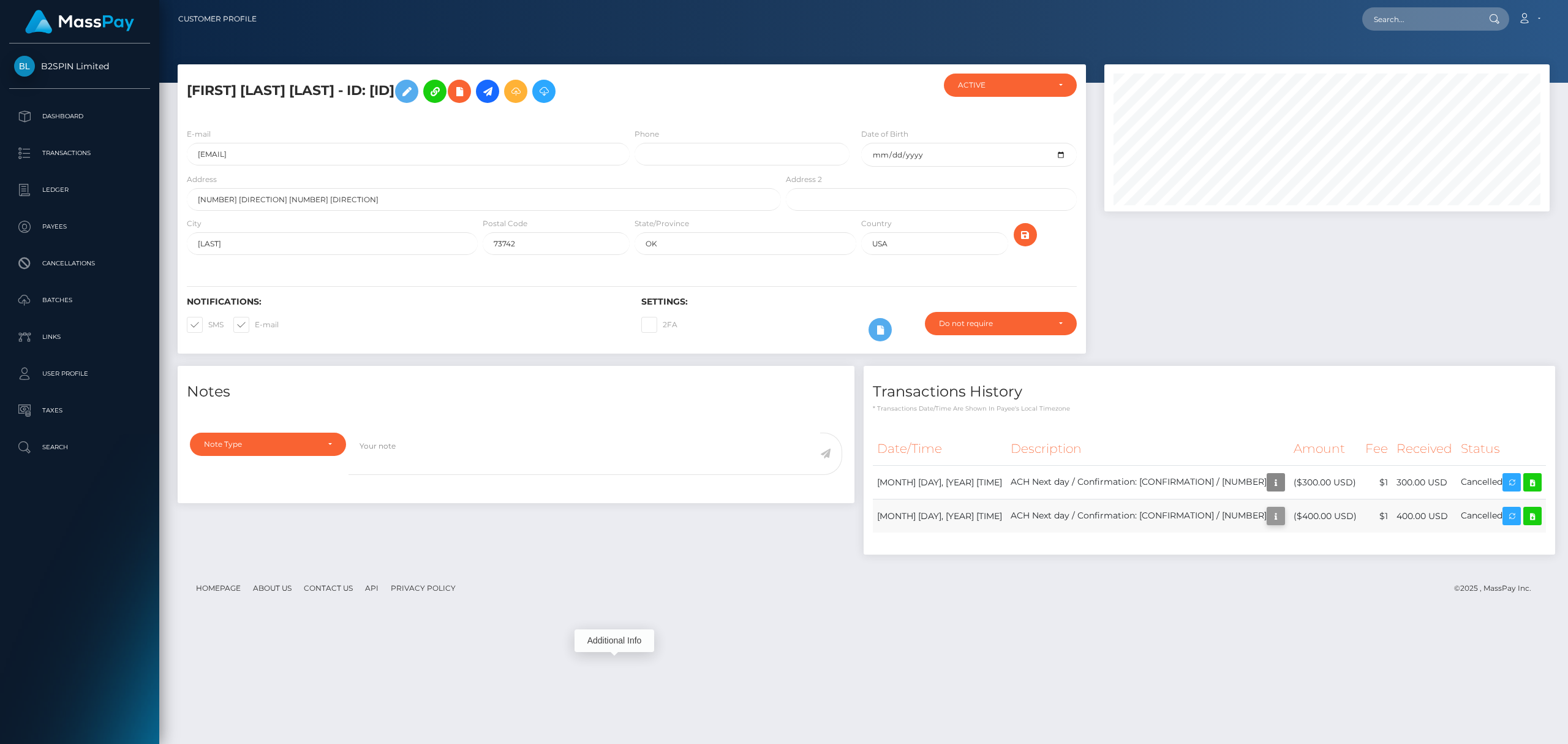 click at bounding box center (1276, 516) 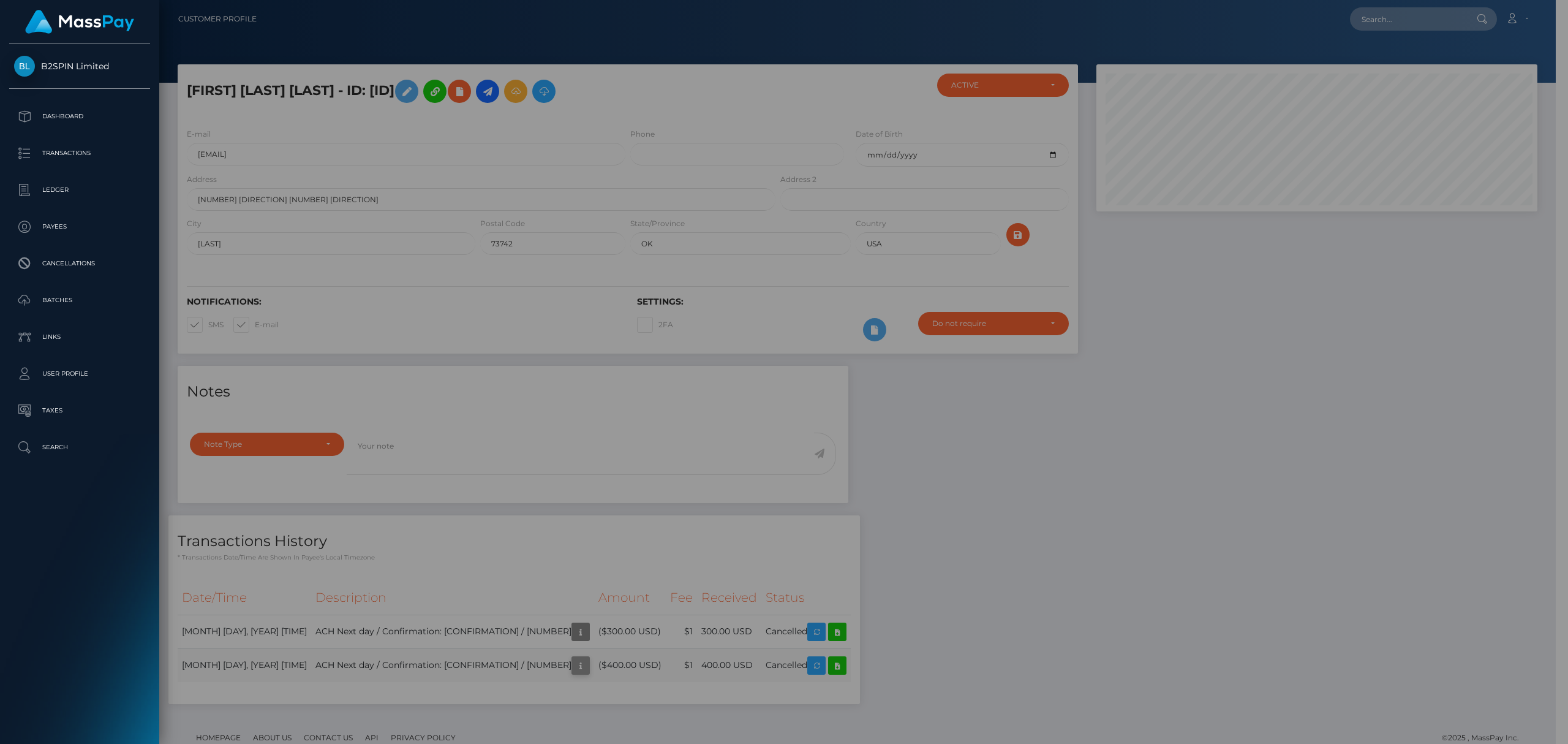 scroll, scrollTop: 147, scrollLeft: 441, axis: both 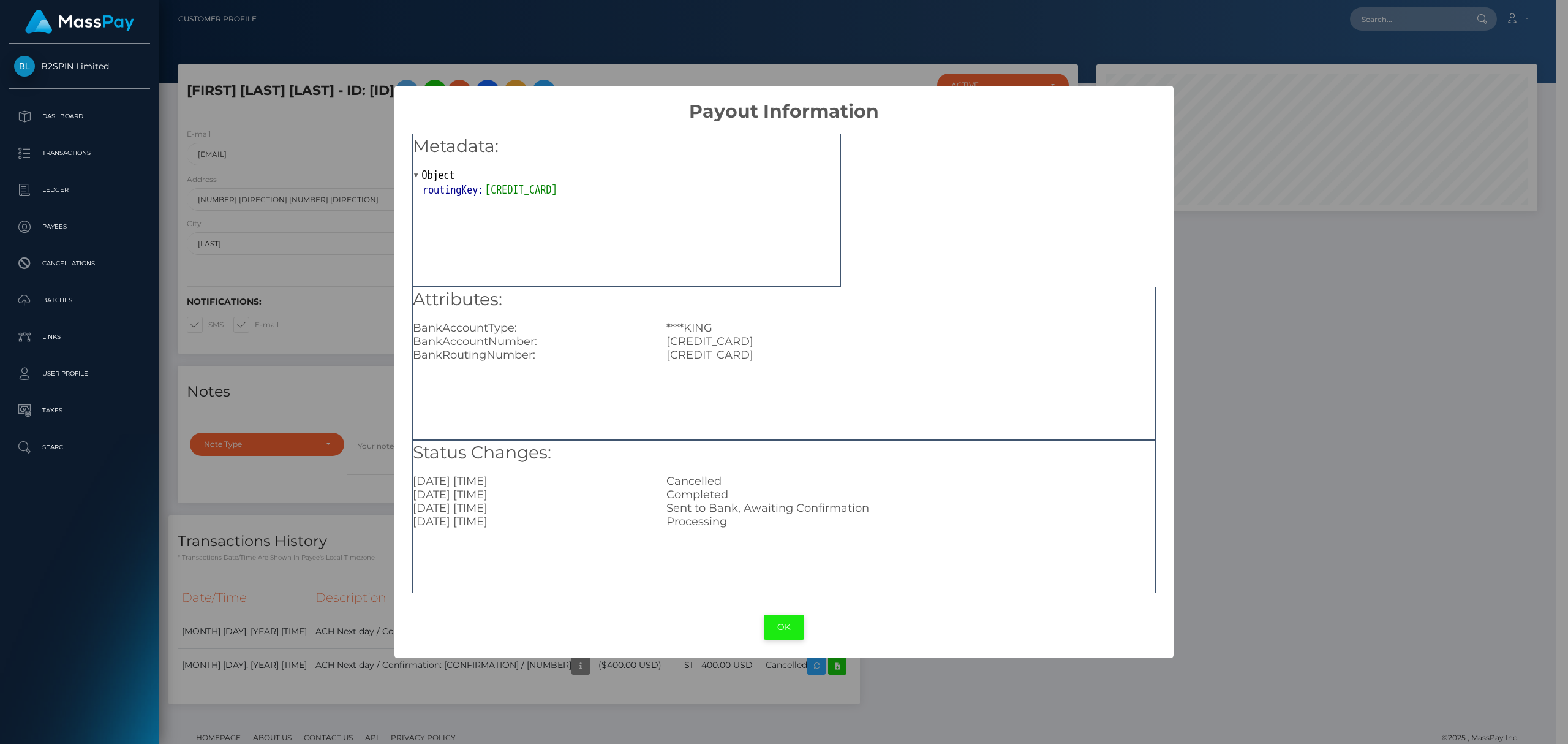 click on "OK" at bounding box center [784, 627] 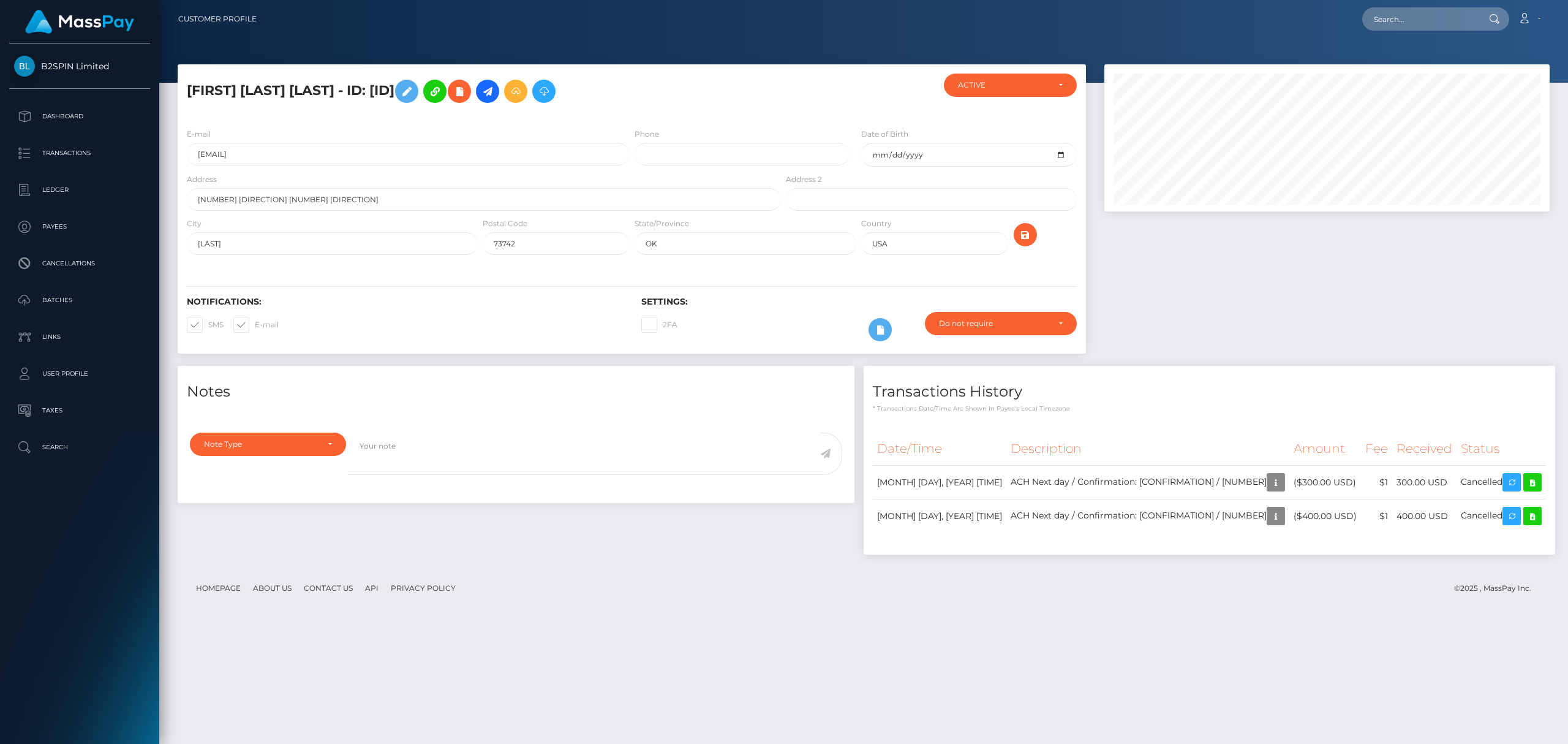 scroll, scrollTop: 612703, scrollLeft: 612055, axis: both 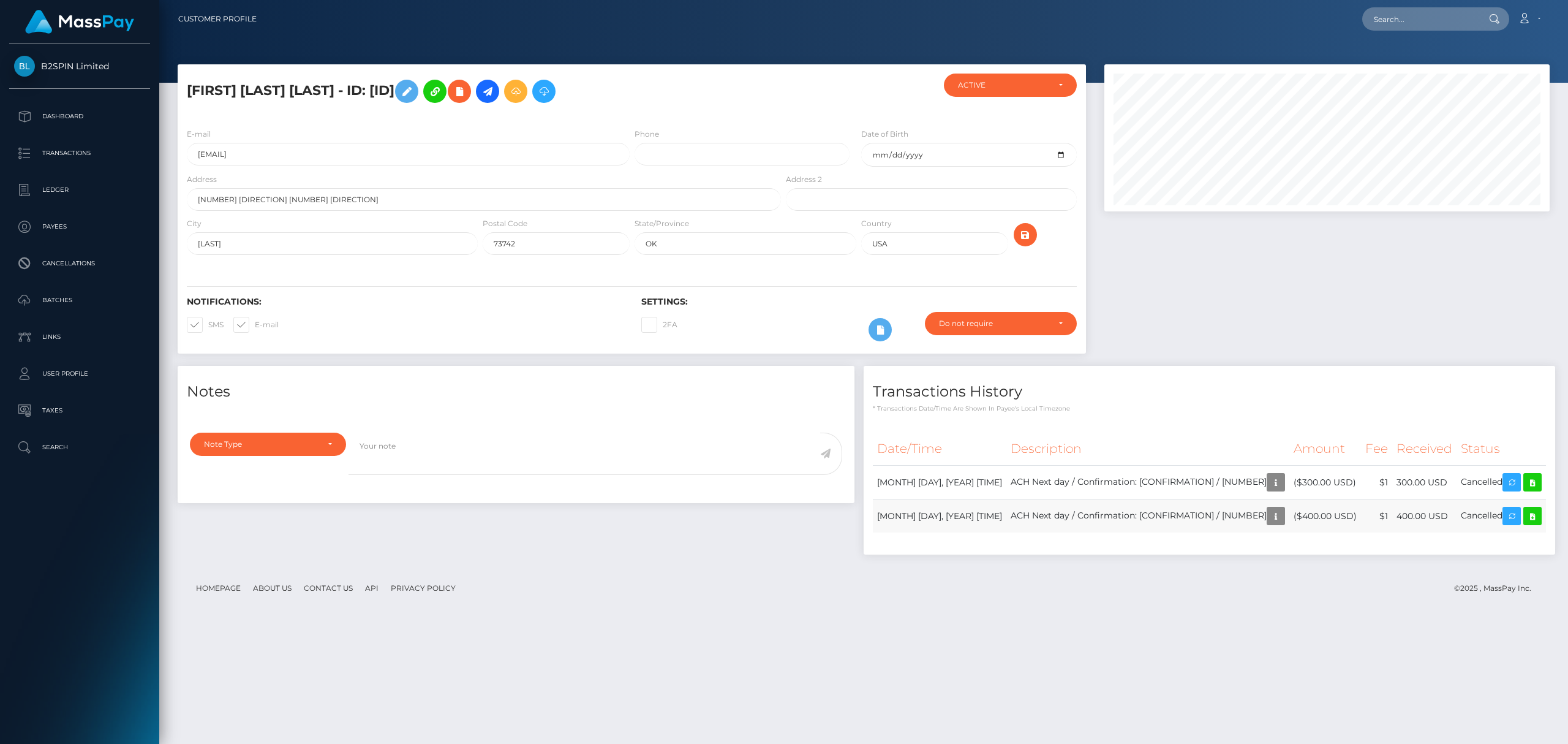 click on "Cancelled" at bounding box center [1501, 516] 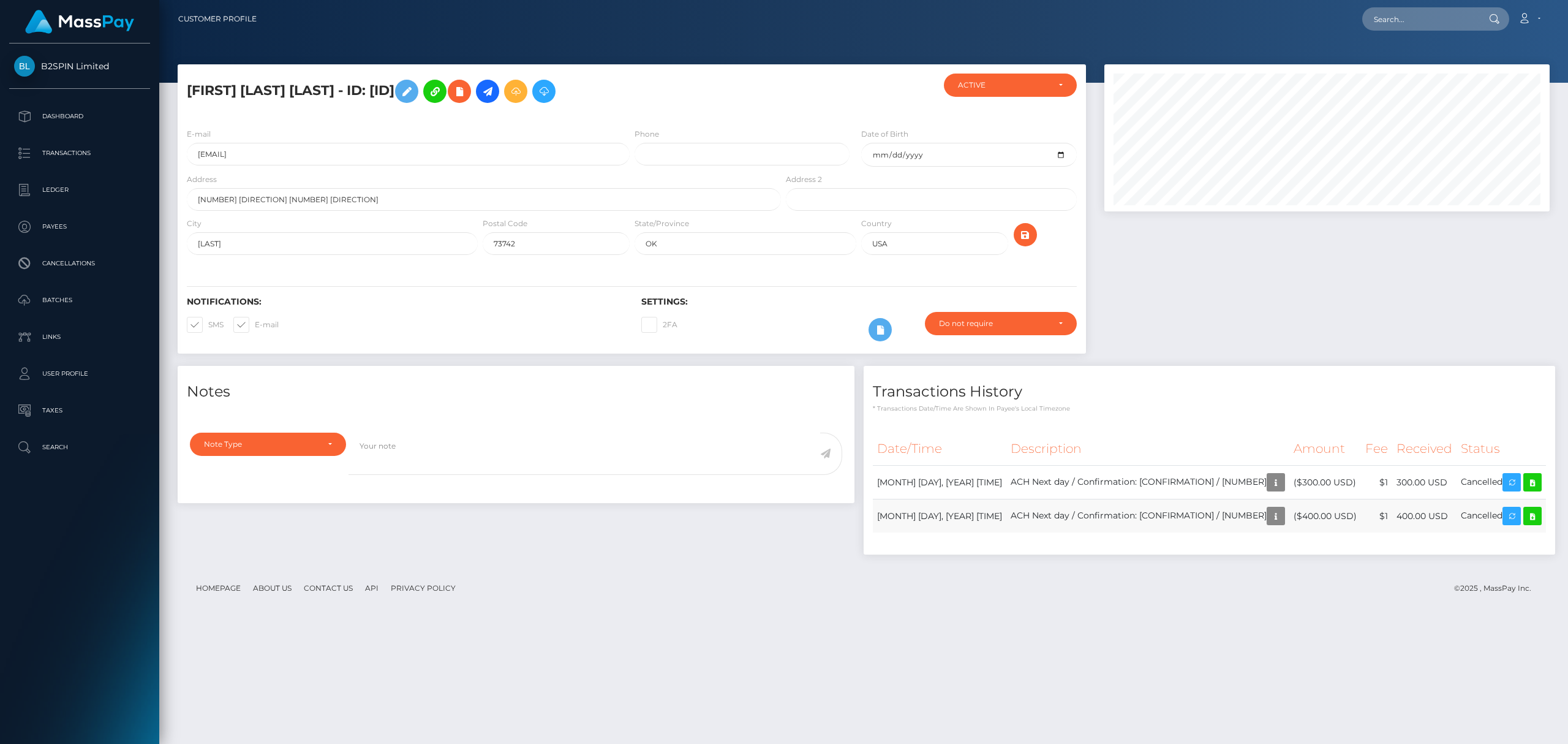 scroll, scrollTop: 147, scrollLeft: 445, axis: both 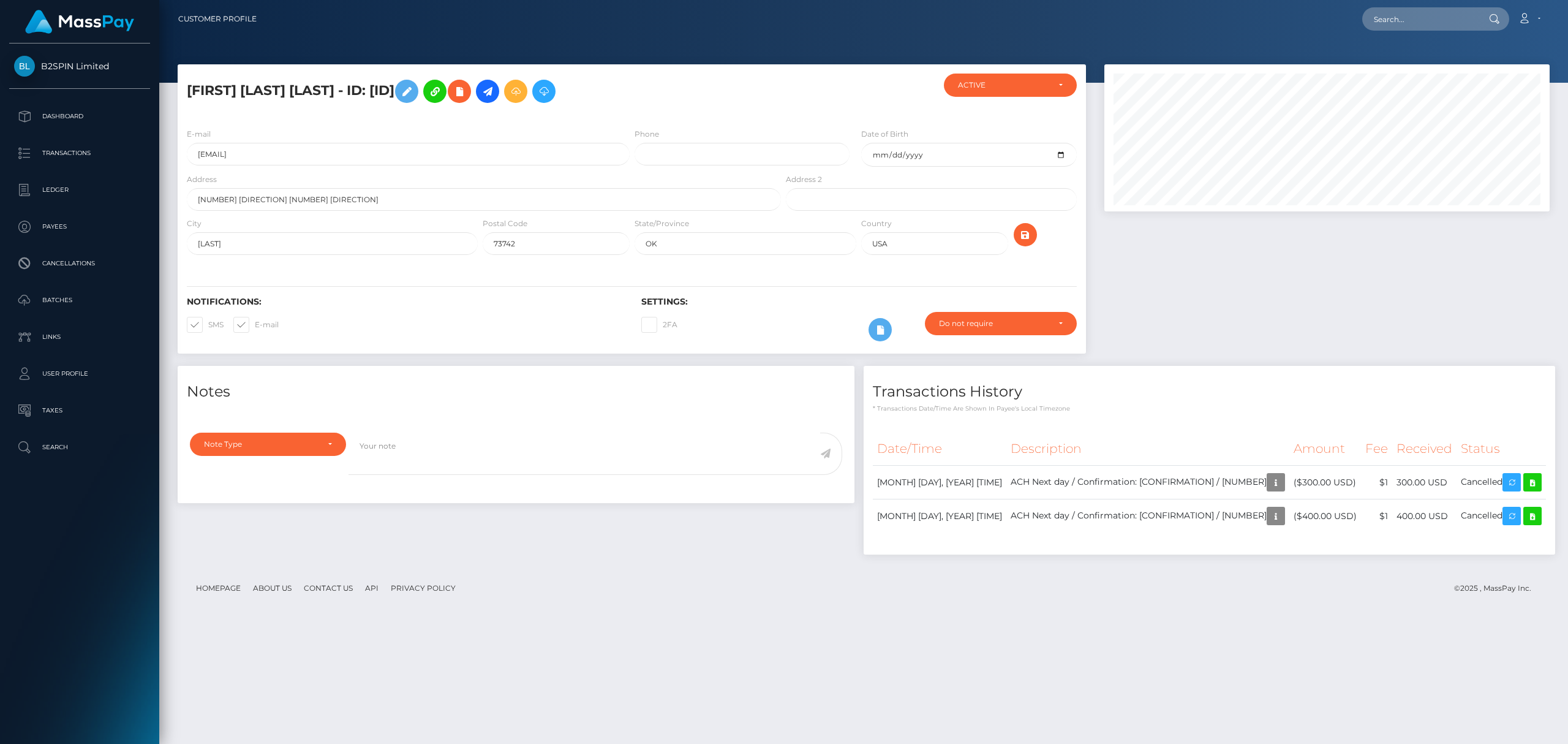 click on "Notes
Note Type
Compliance
Clear Compliance
General
Note Type" at bounding box center (864, 466) 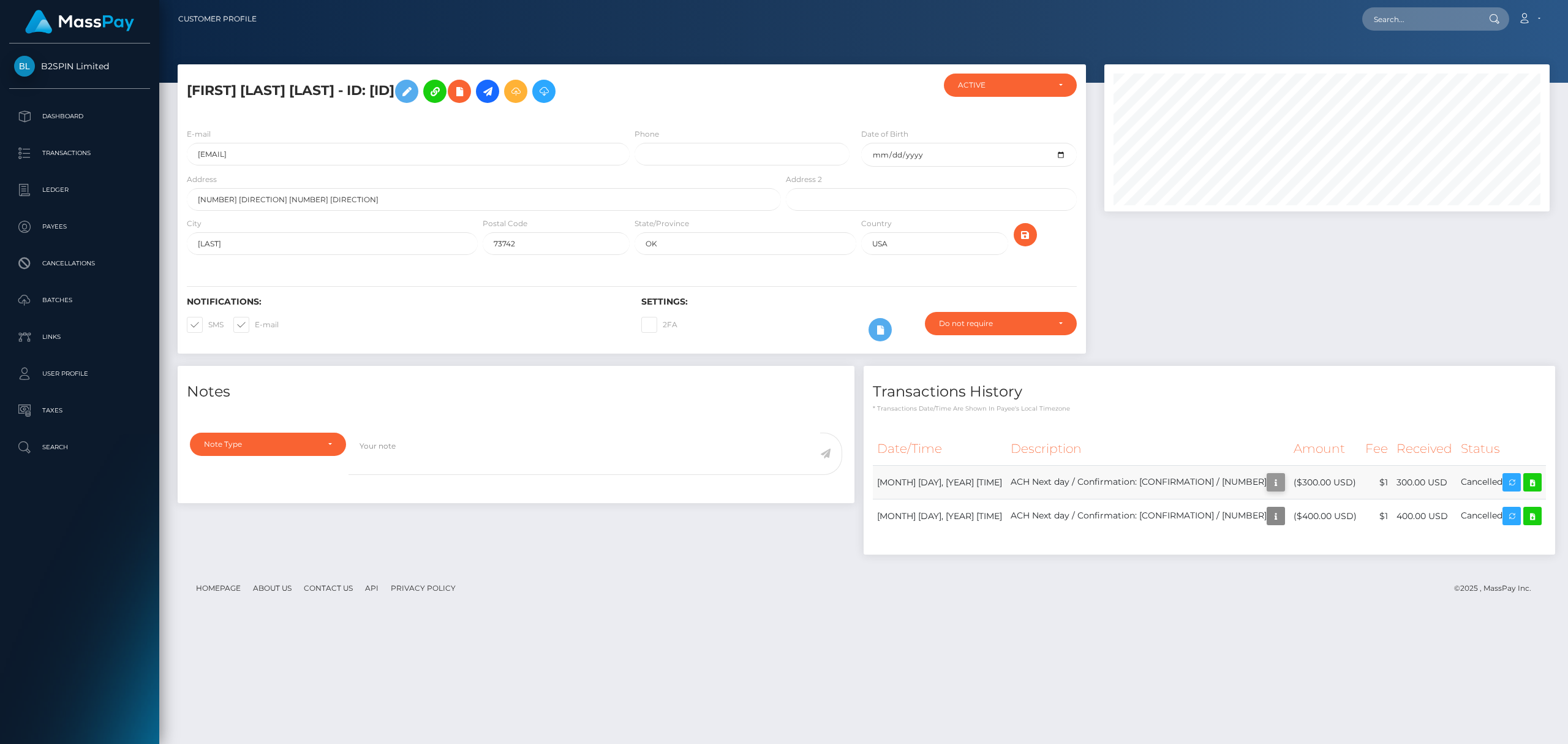 scroll, scrollTop: 147, scrollLeft: 445, axis: both 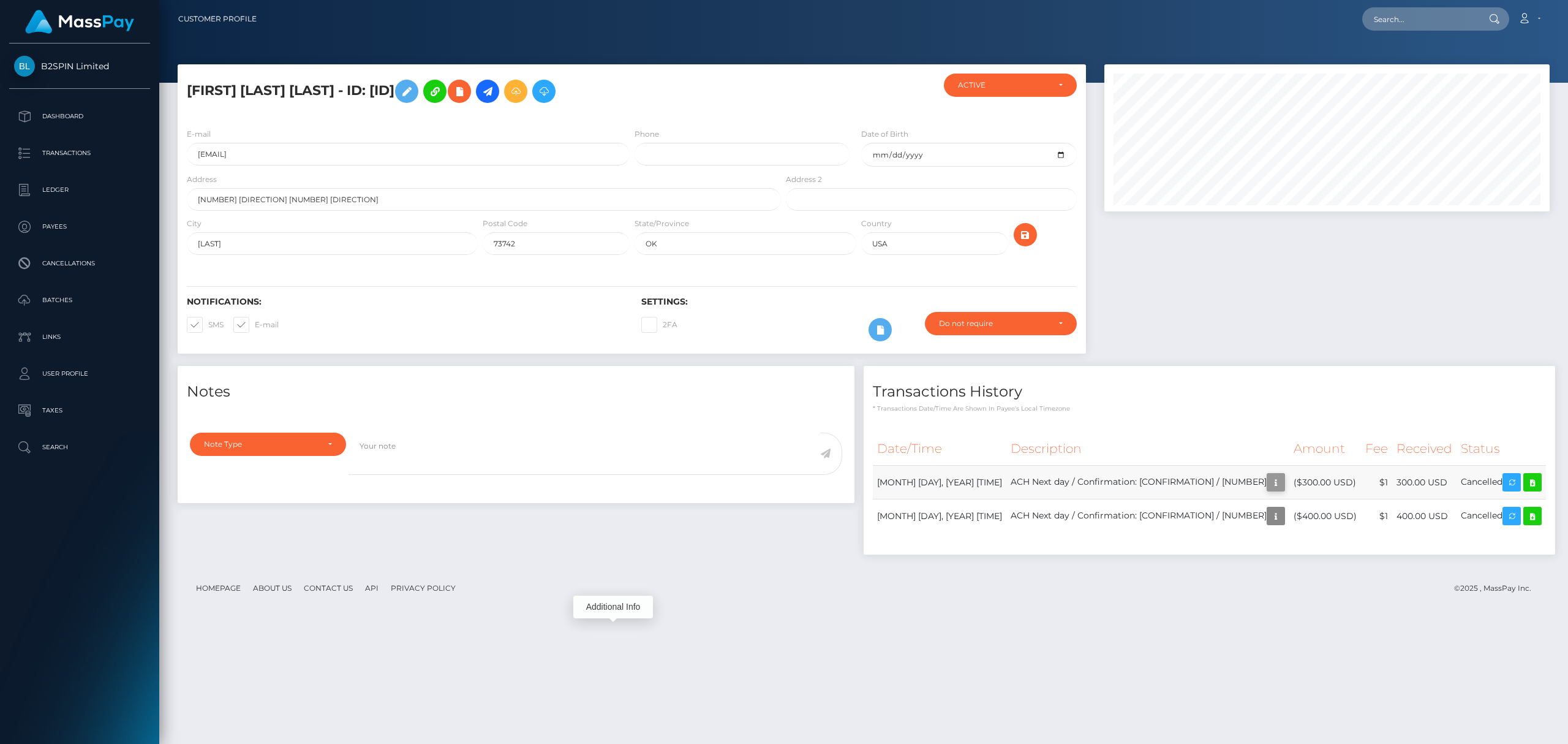 click at bounding box center [1276, 482] 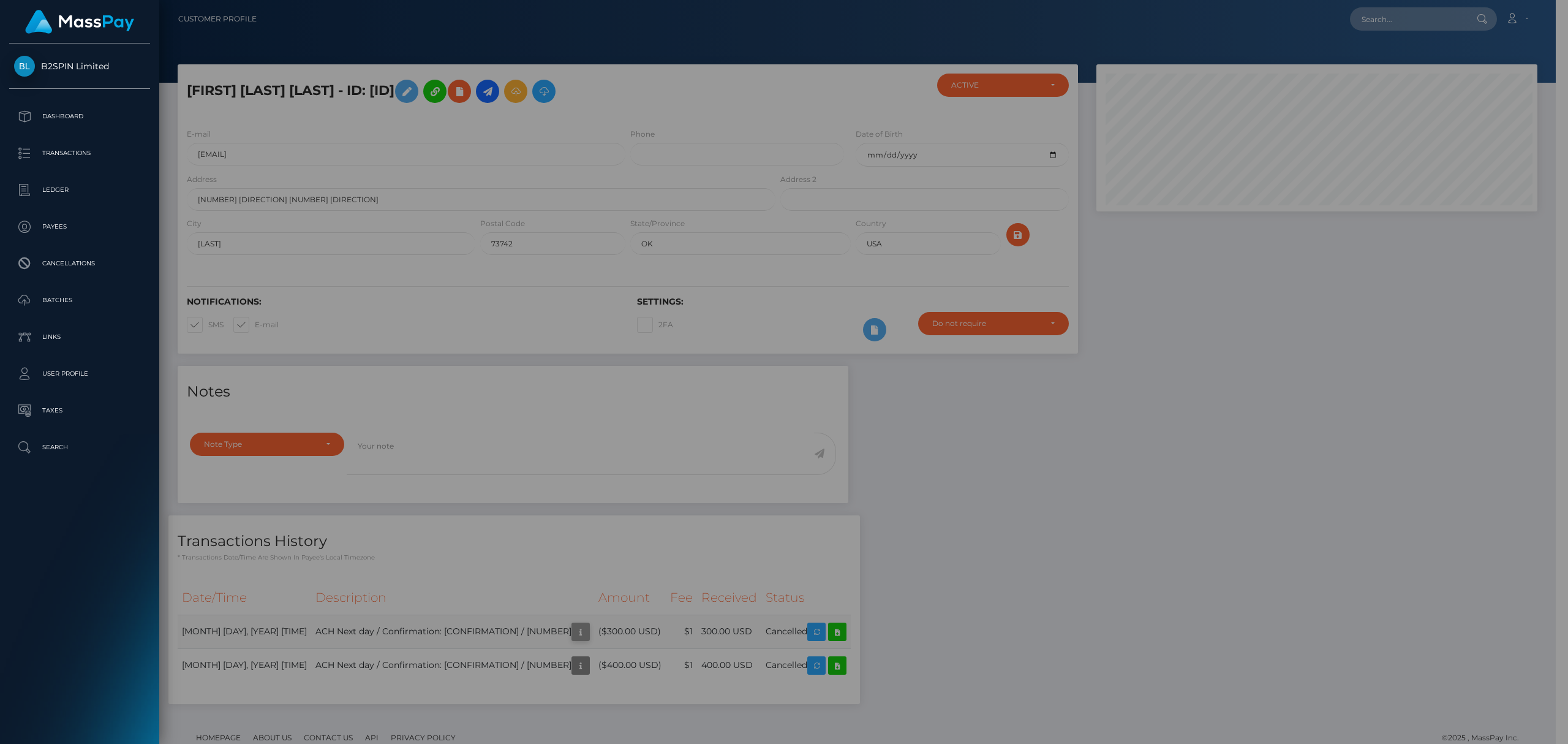 scroll, scrollTop: 147, scrollLeft: 441, axis: both 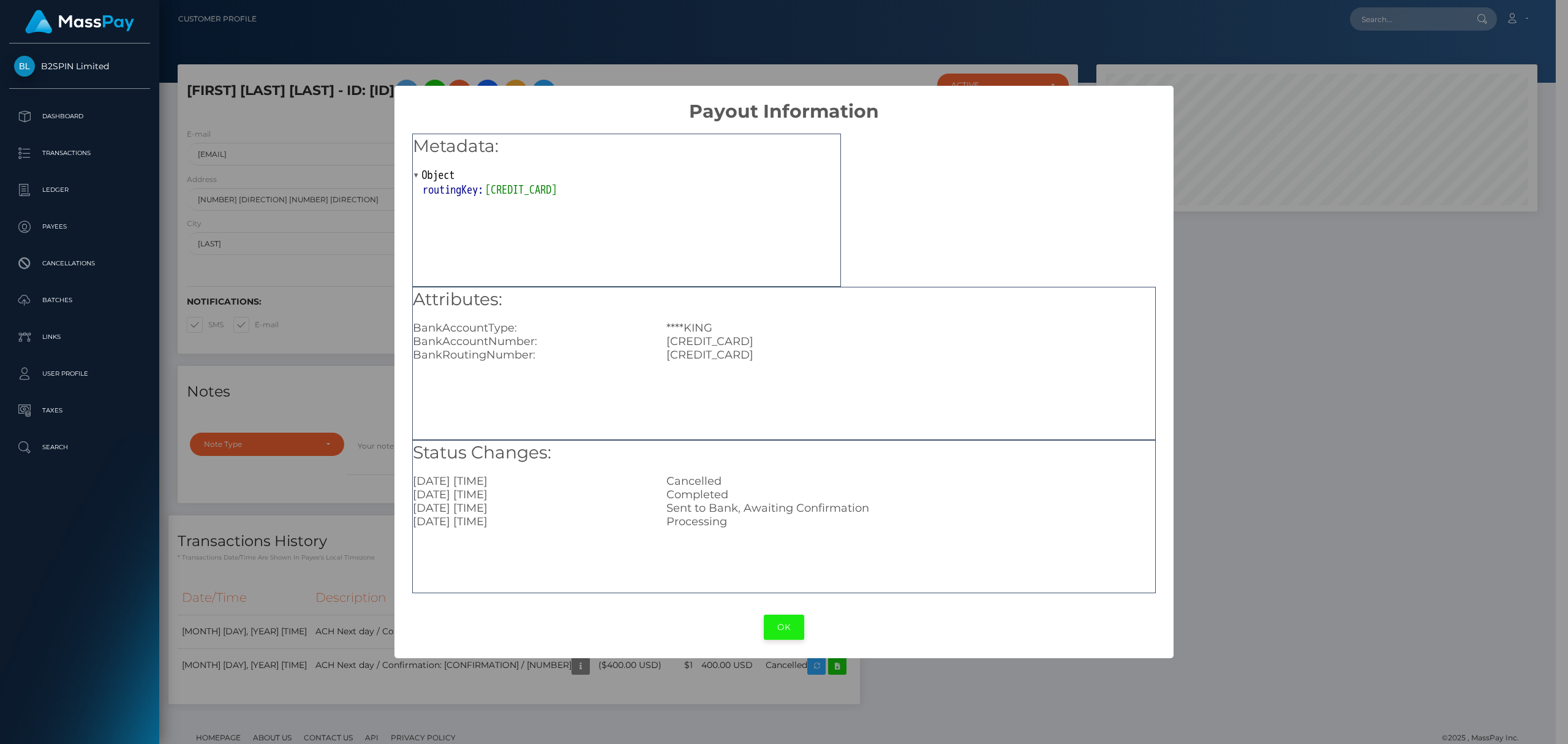 click on "OK" at bounding box center (784, 627) 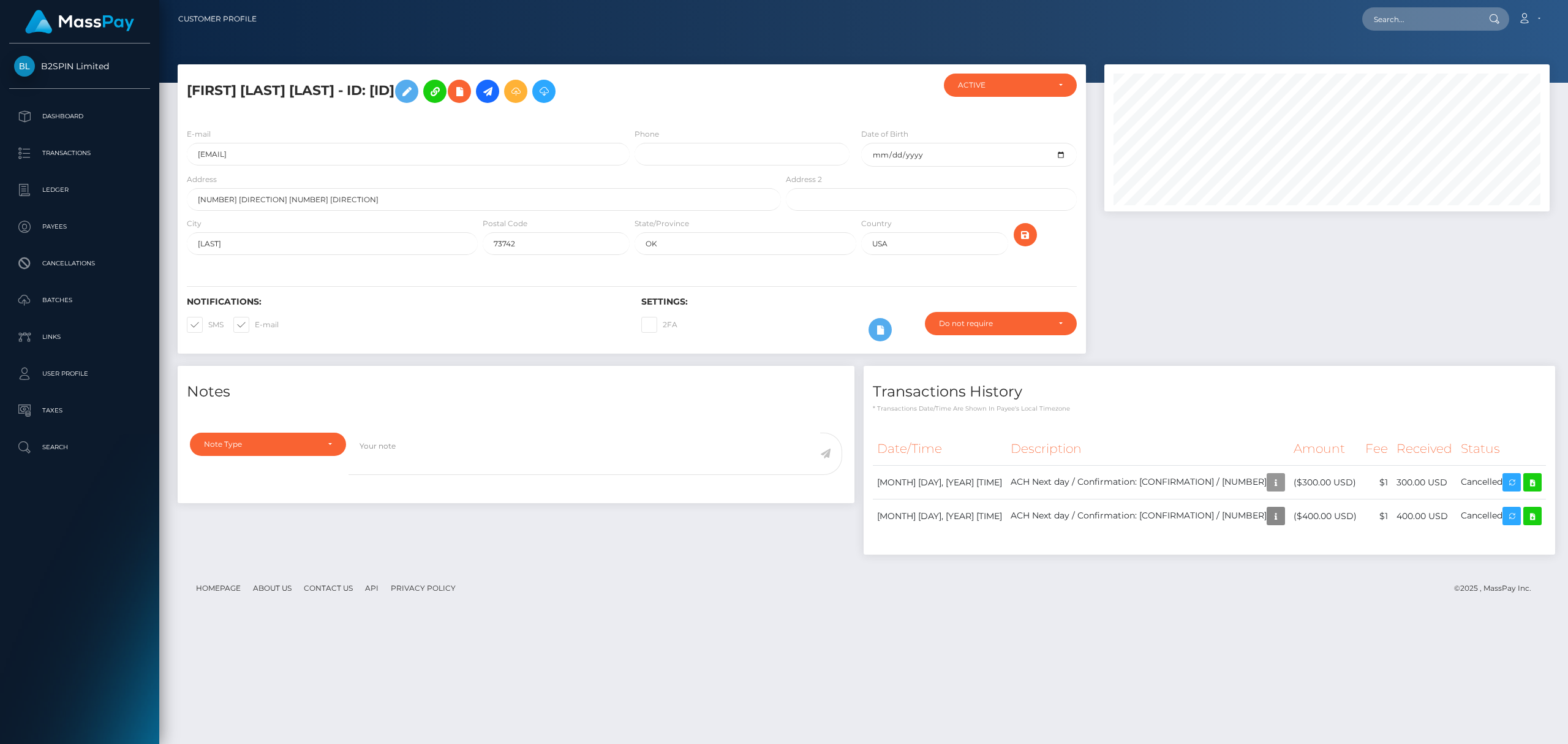 scroll, scrollTop: 612703, scrollLeft: 612055, axis: both 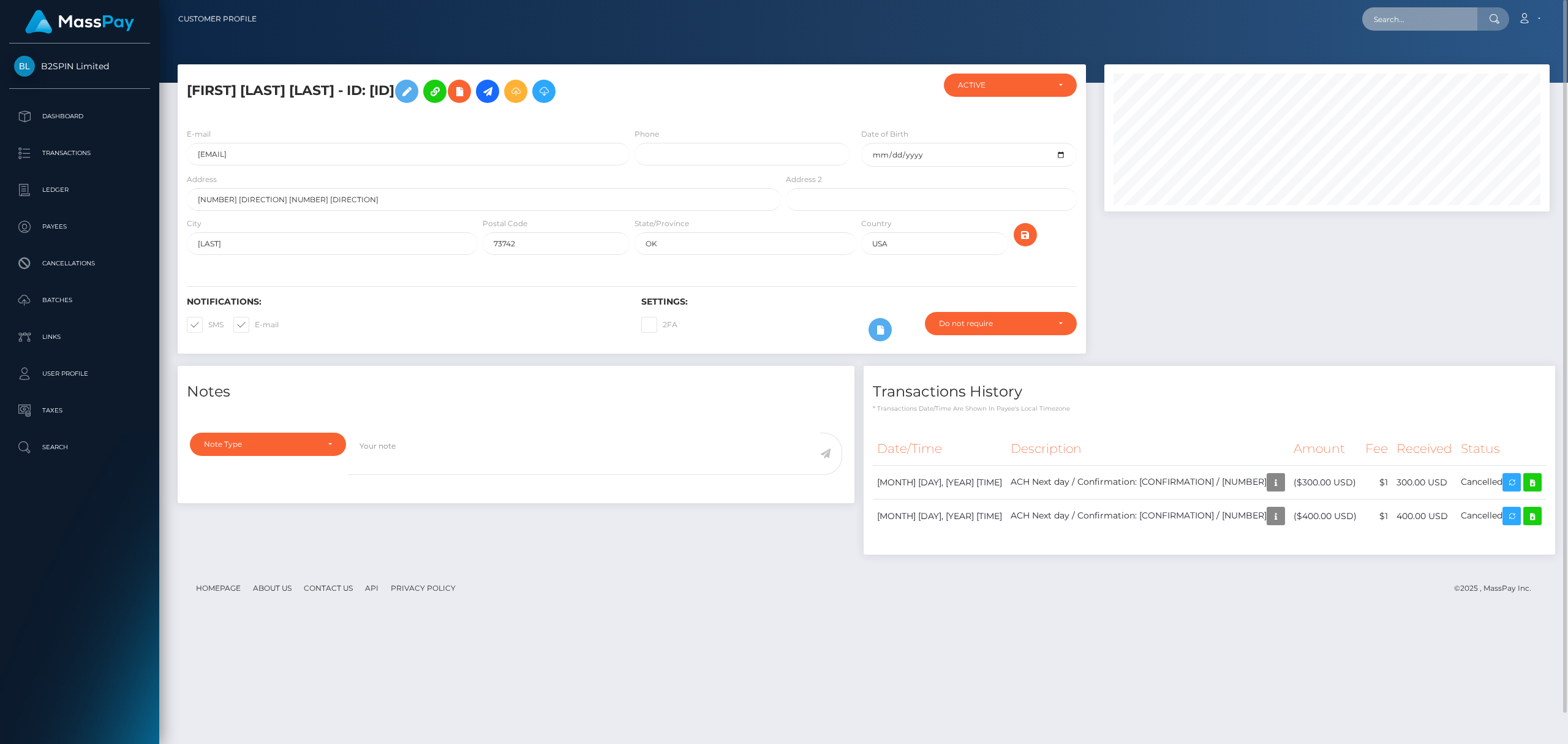 click at bounding box center (1420, 19) 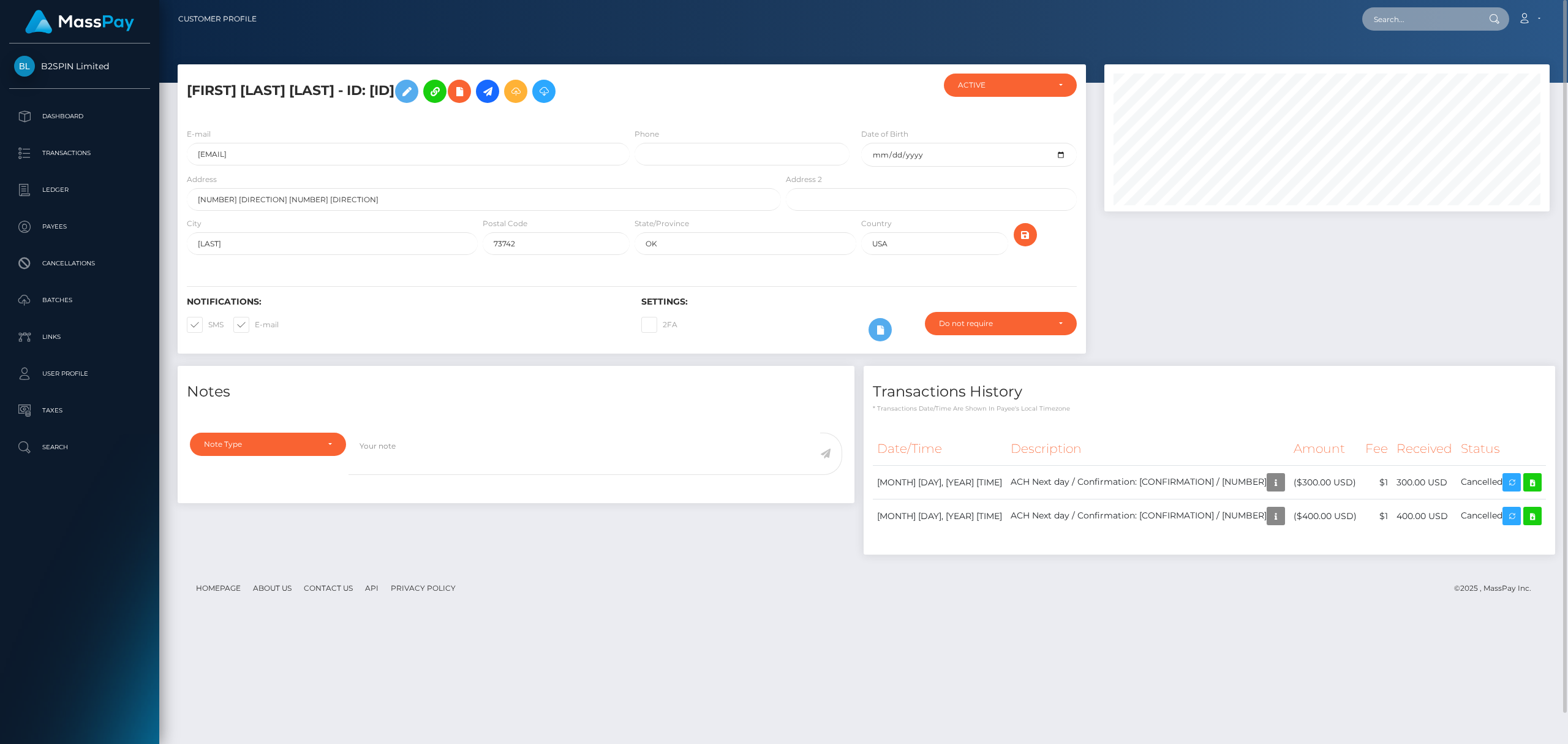 click at bounding box center (1420, 19) 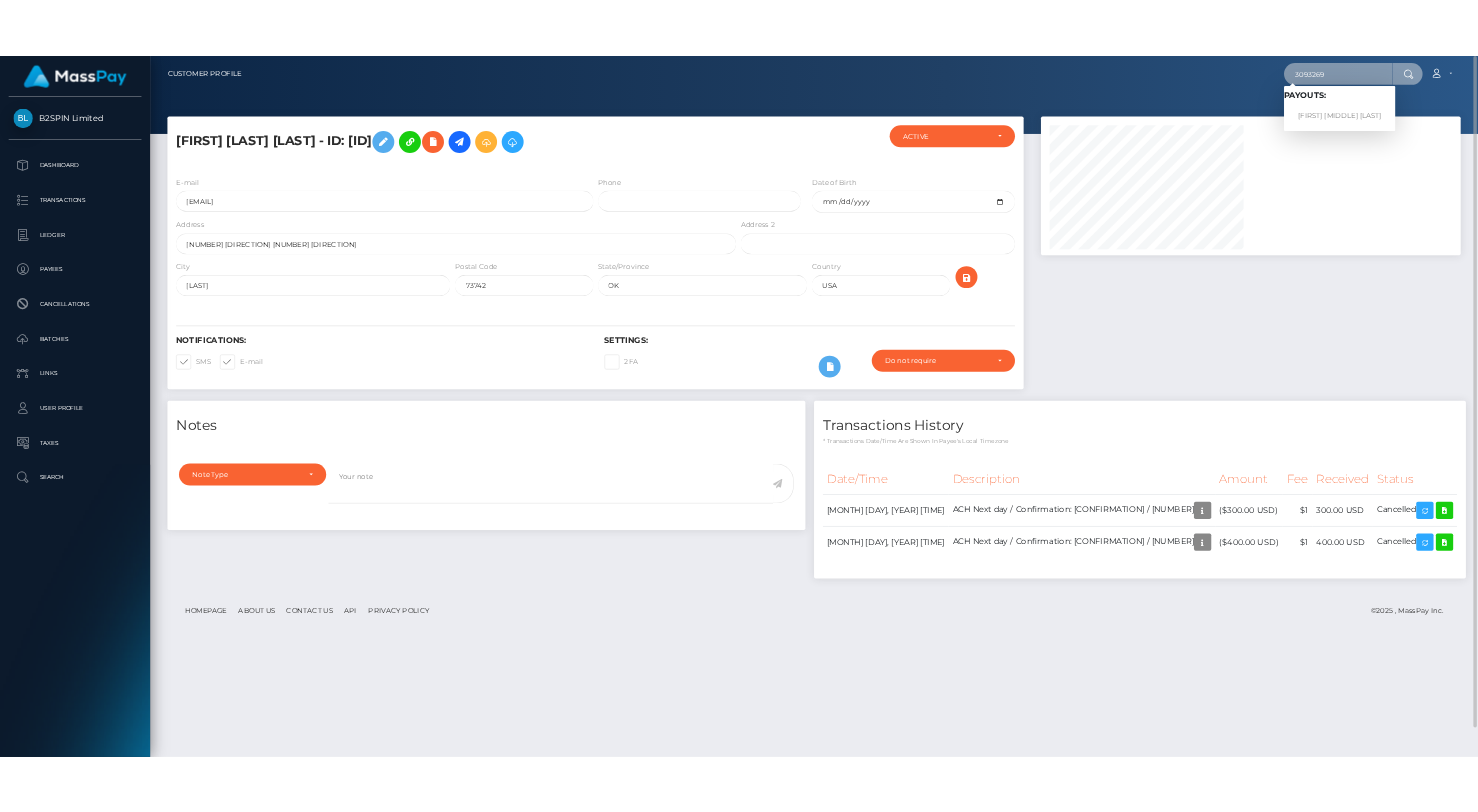 scroll, scrollTop: 240, scrollLeft: 365, axis: both 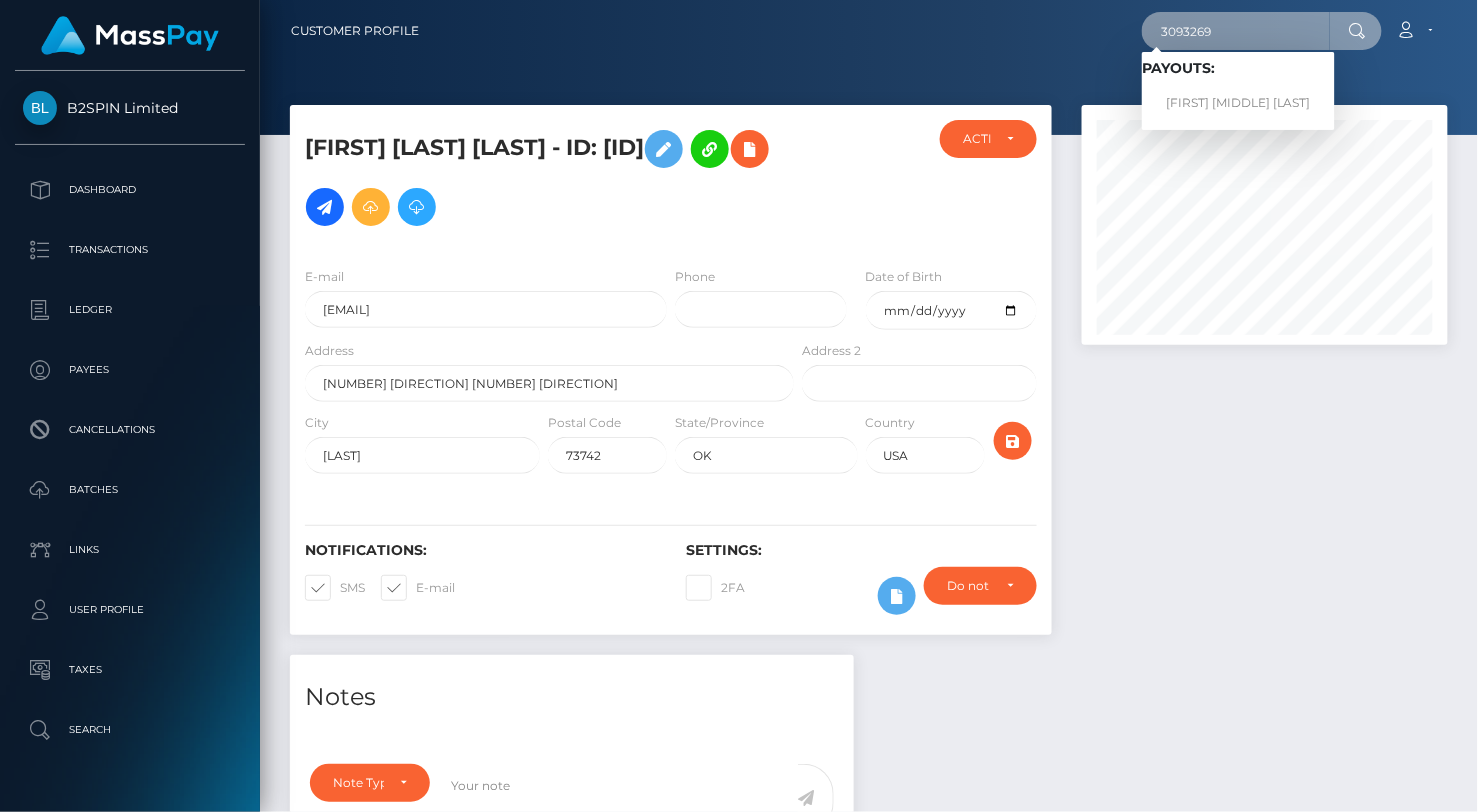 type on "3093269" 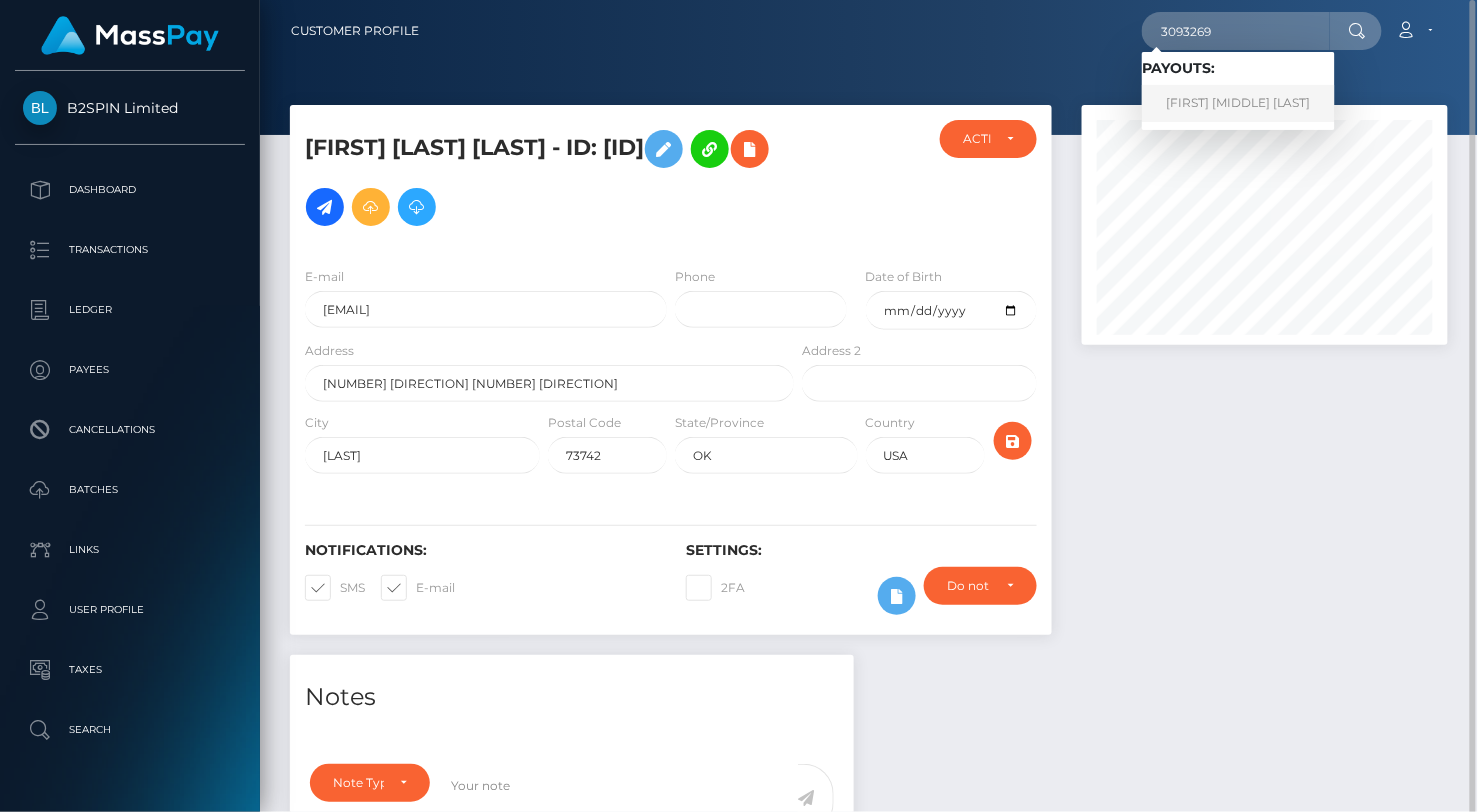 drag, startPoint x: 1210, startPoint y: 97, endPoint x: 1224, endPoint y: 72, distance: 28.653097 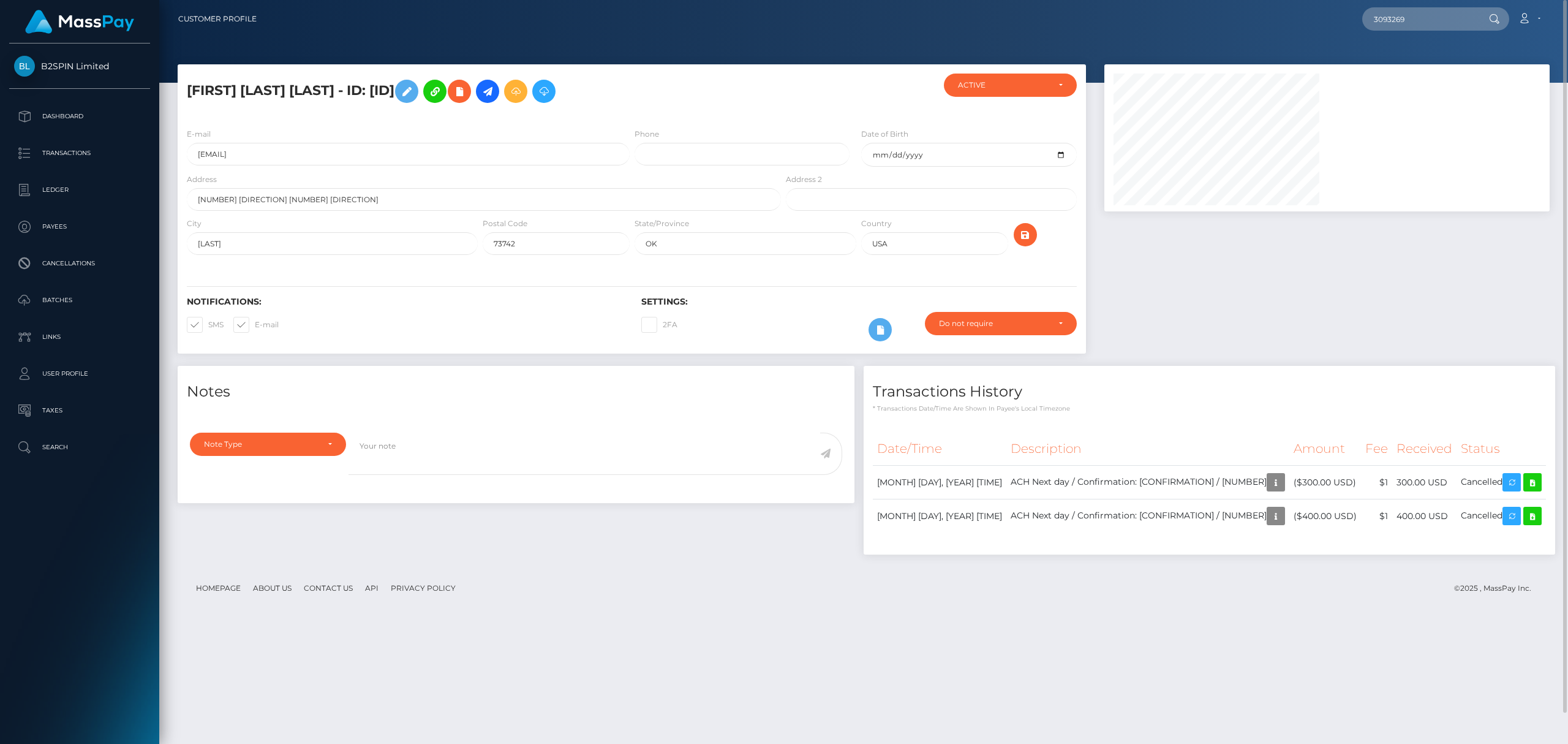 scroll, scrollTop: 612703, scrollLeft: 612055, axis: both 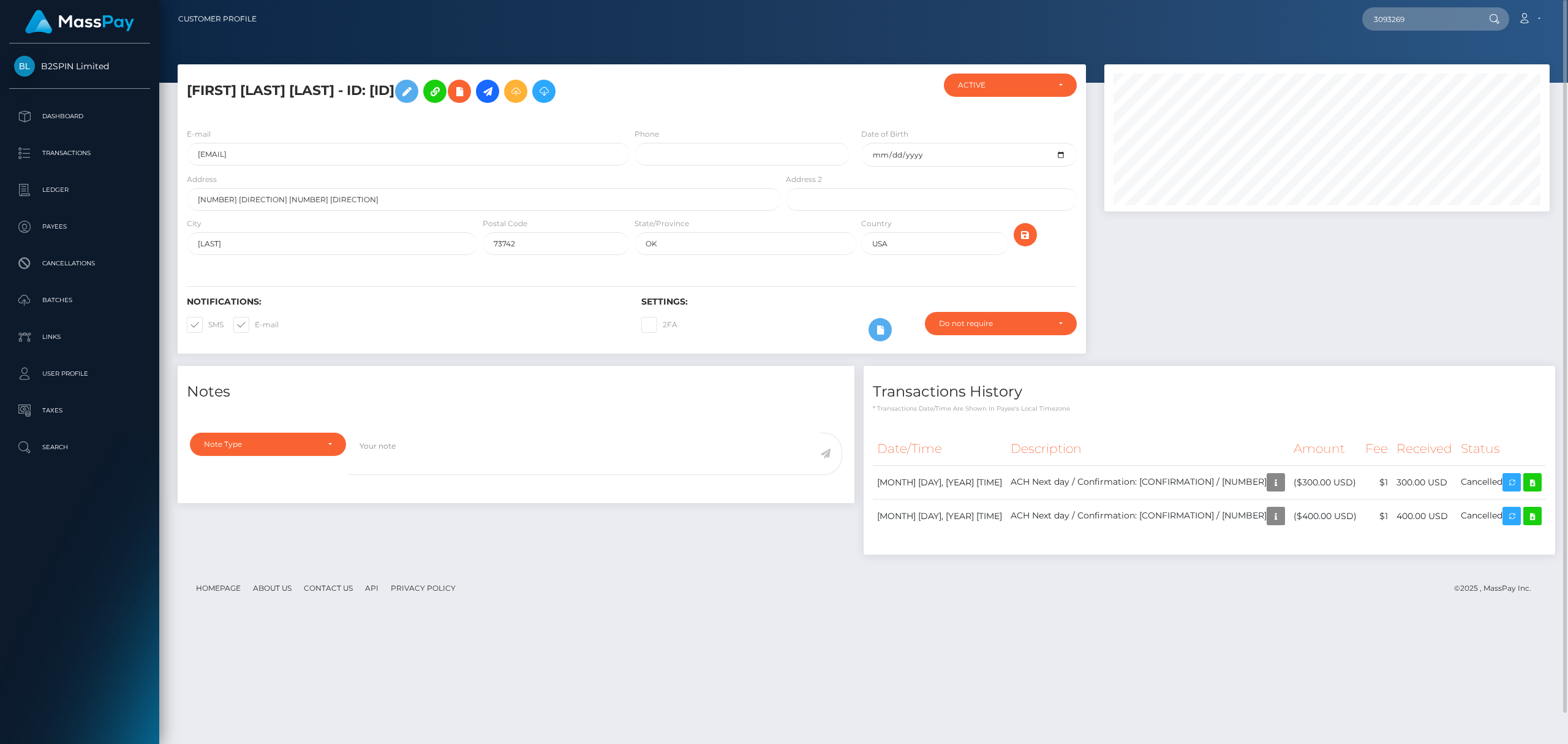 click on "Notes
Note Type
Compliance
Clear Compliance
General
Note Type" at bounding box center (864, 466) 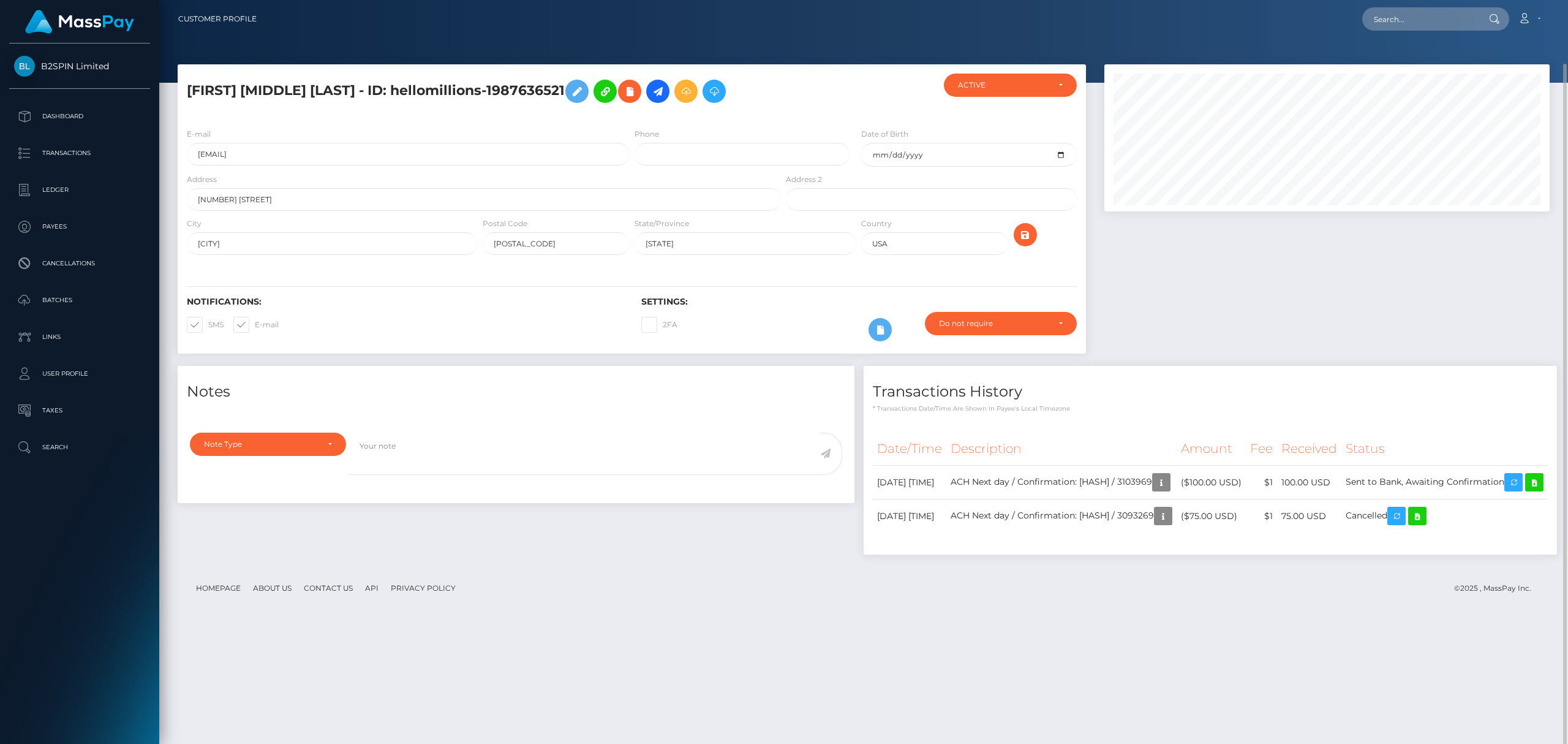 scroll, scrollTop: 0, scrollLeft: 0, axis: both 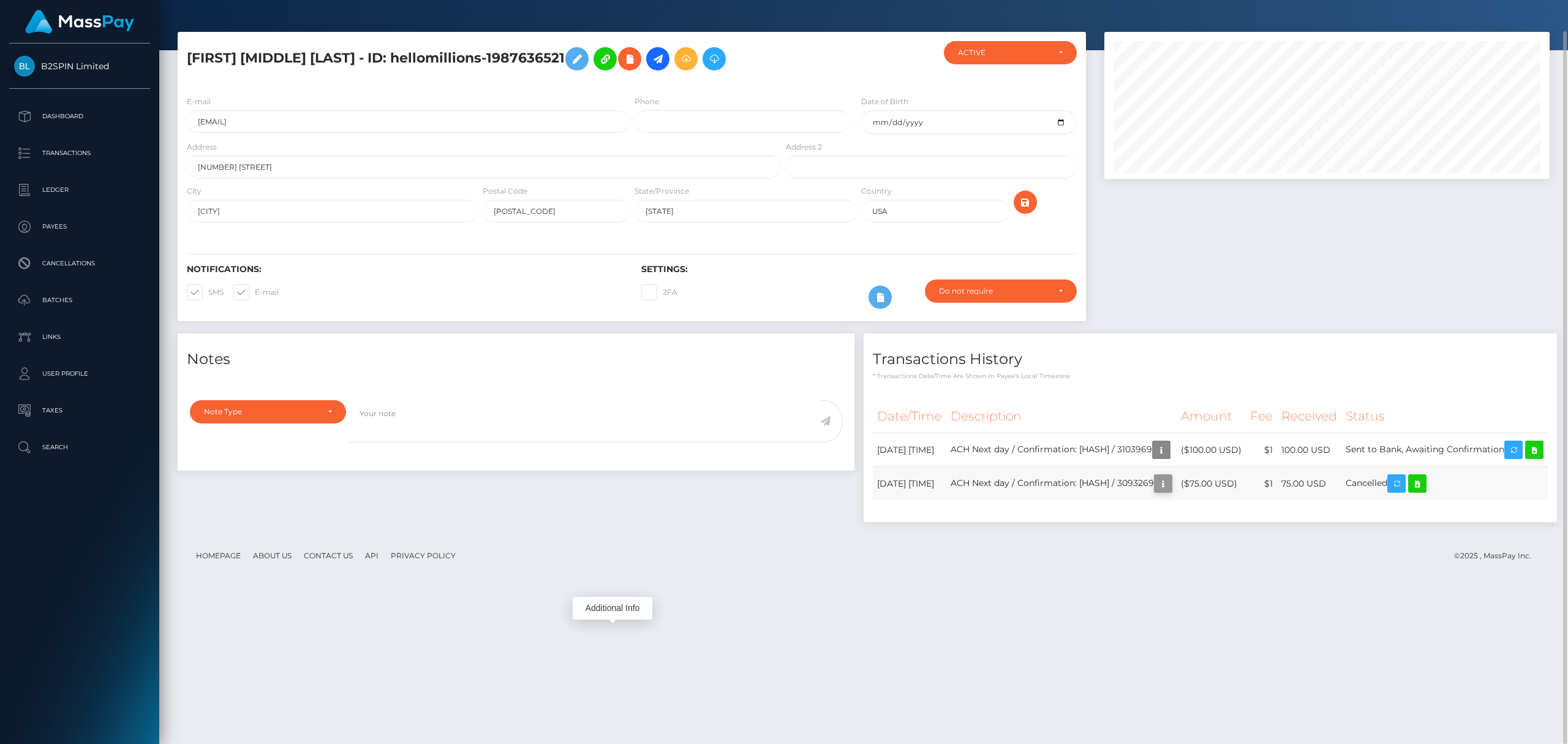 click at bounding box center [1163, 484] 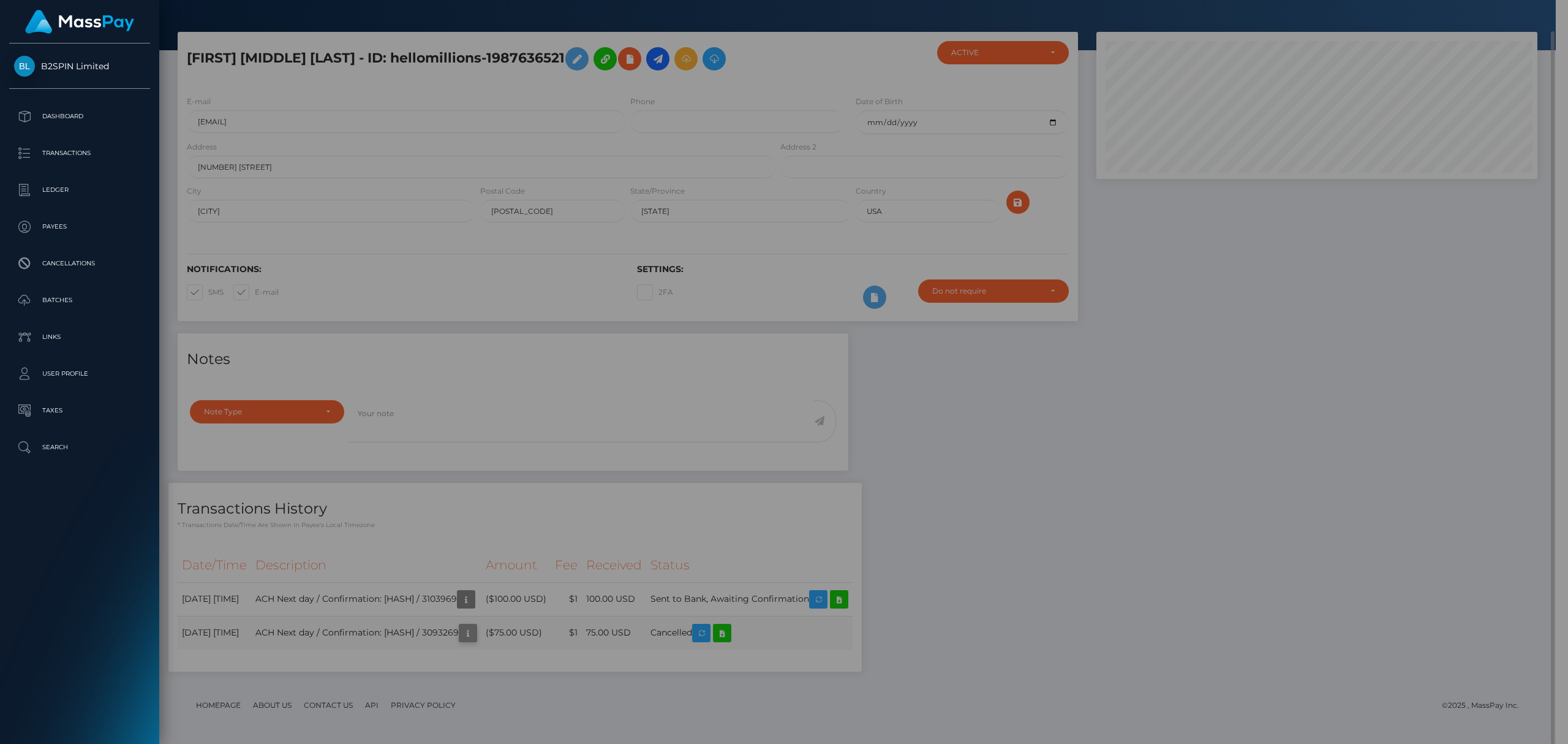 scroll, scrollTop: 147, scrollLeft: 441, axis: both 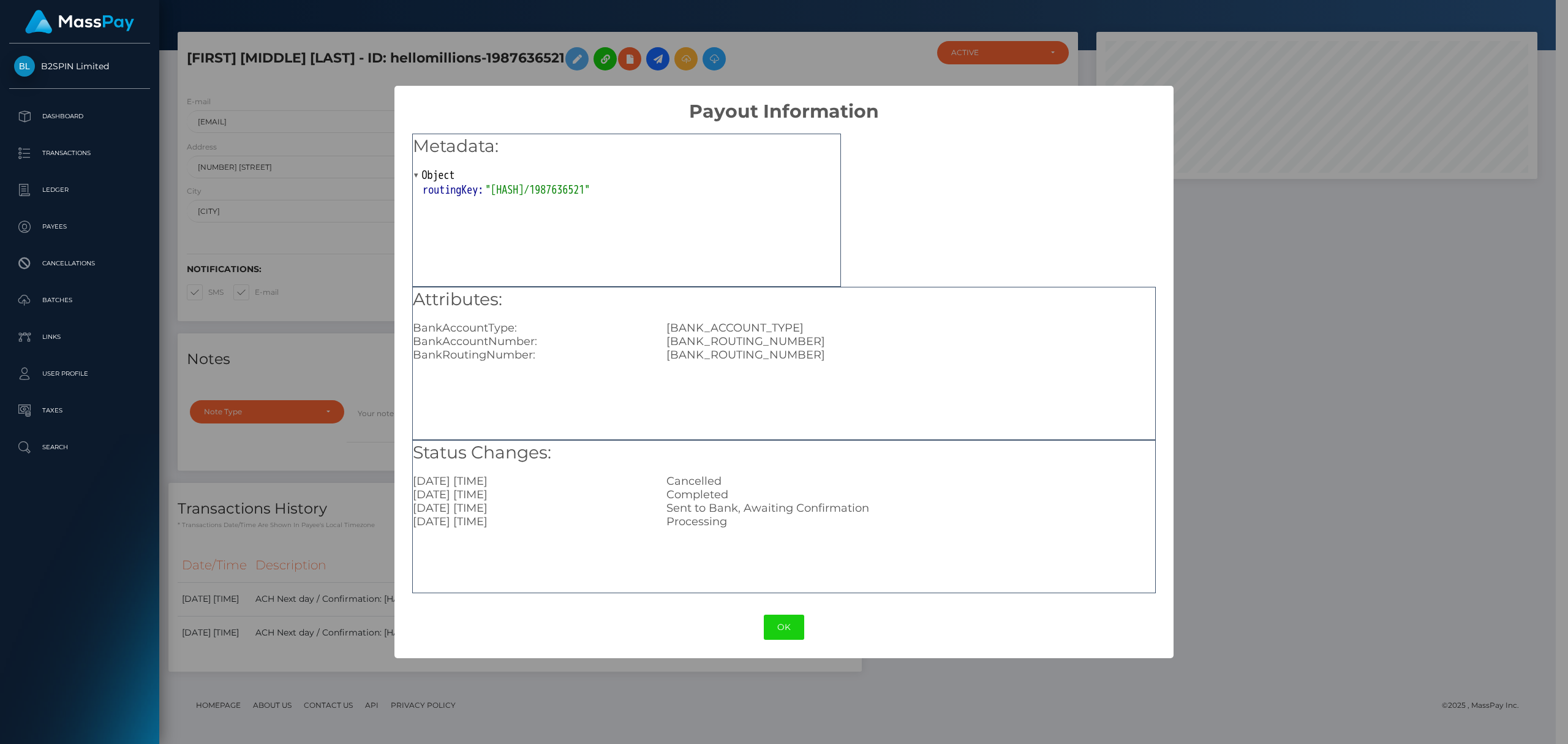 click on "OK No Cancel" at bounding box center (783, 627) 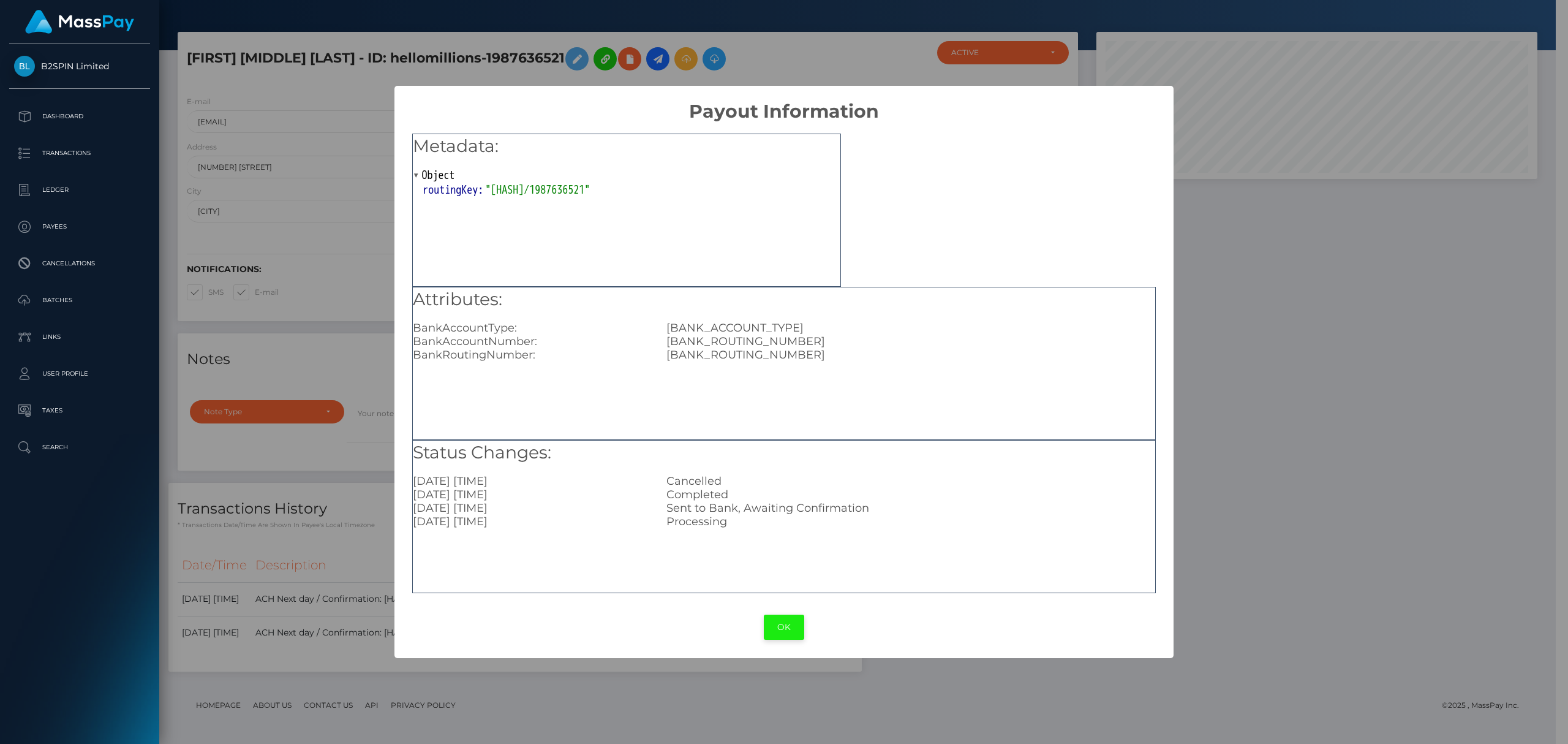 click on "OK" at bounding box center (784, 627) 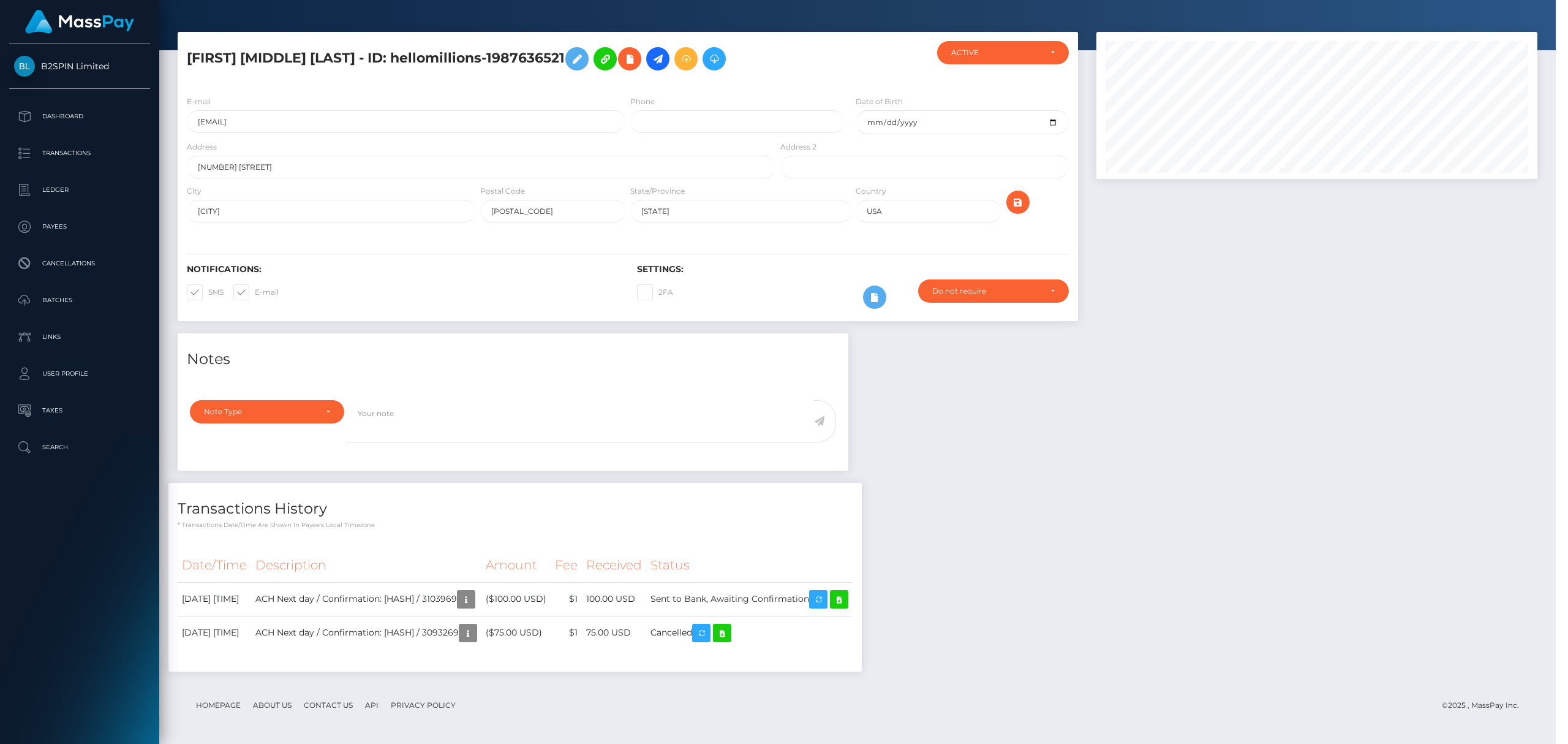 scroll, scrollTop: 612703, scrollLeft: 612055, axis: both 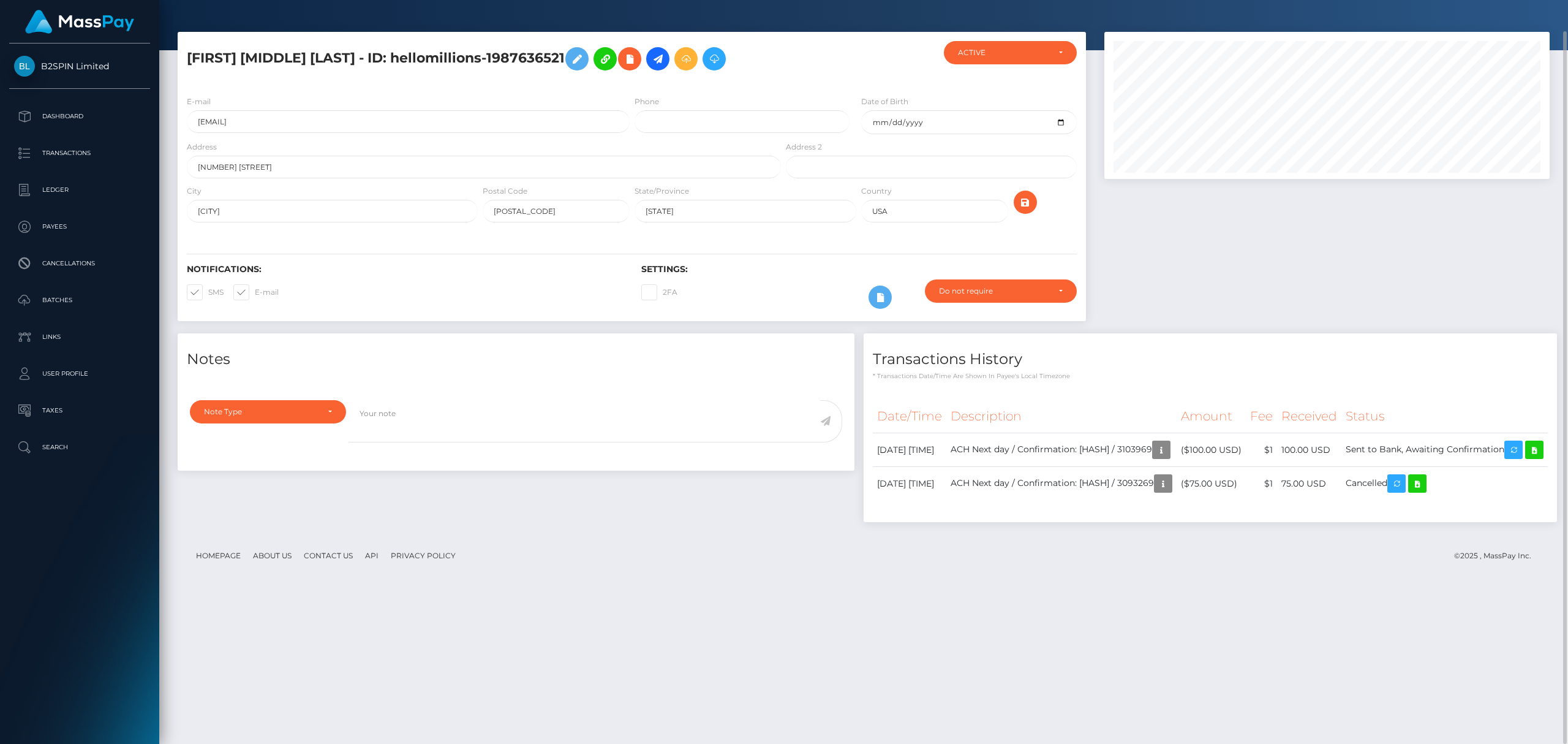 drag, startPoint x: 1292, startPoint y: 319, endPoint x: 1294, endPoint y: 309, distance: 10.198039 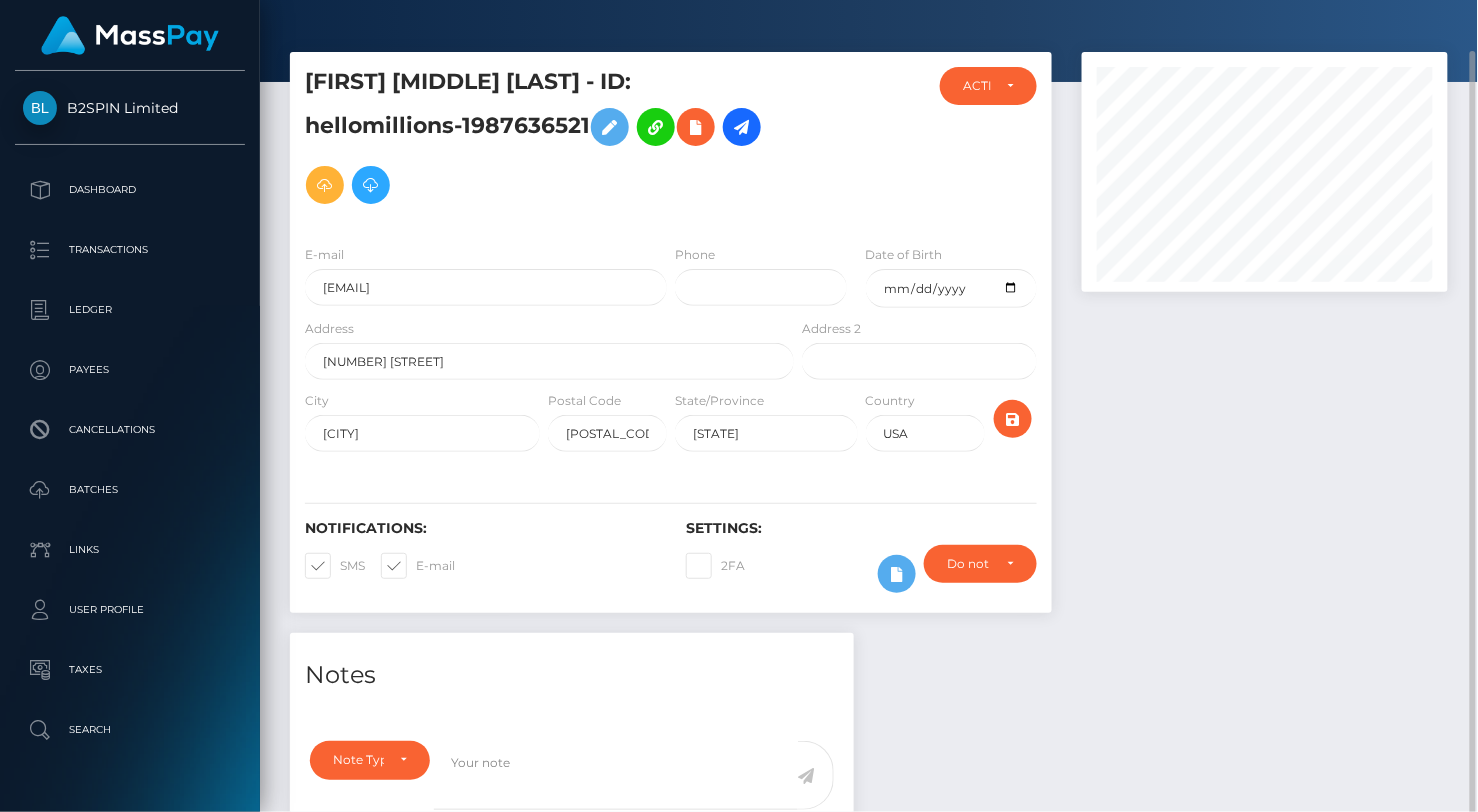 scroll, scrollTop: 240, scrollLeft: 365, axis: both 